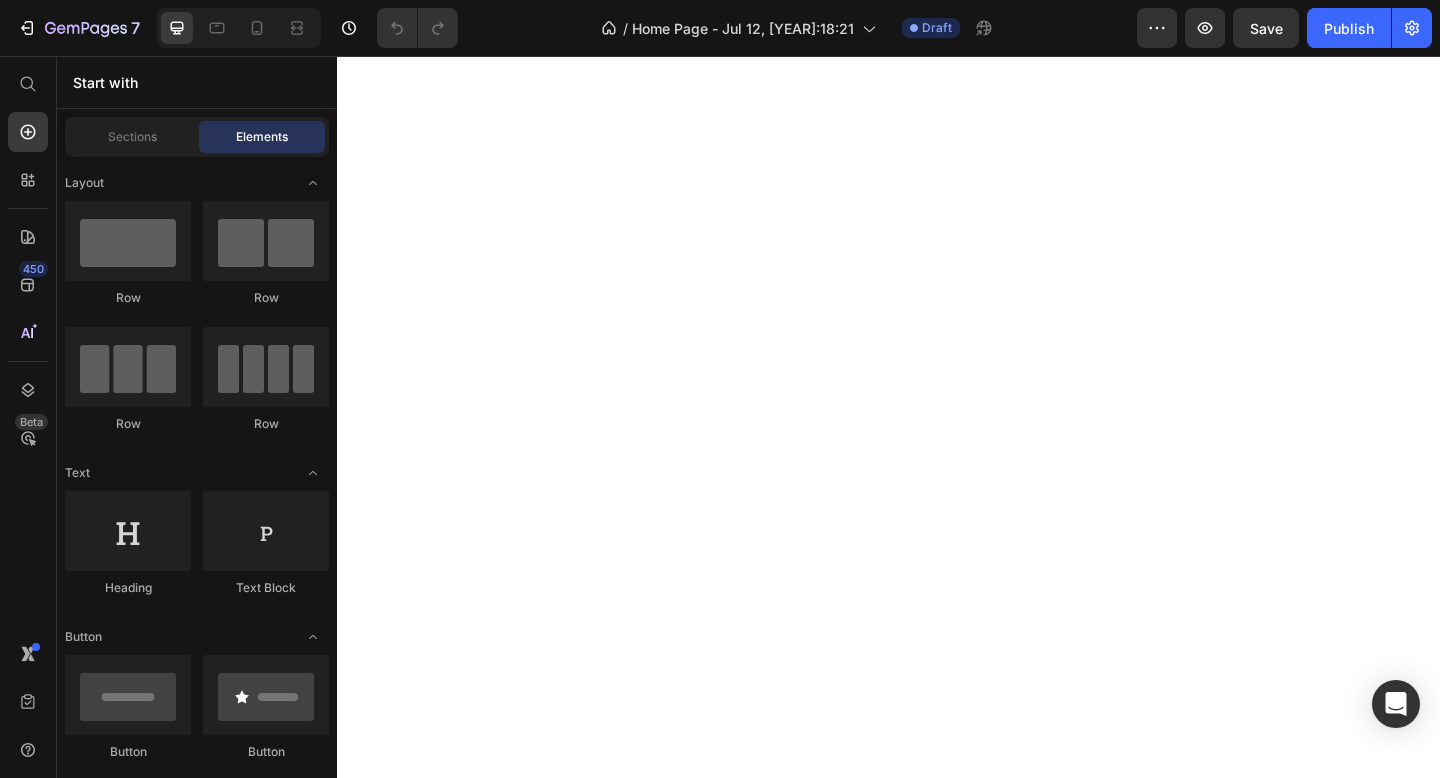 scroll, scrollTop: 0, scrollLeft: 0, axis: both 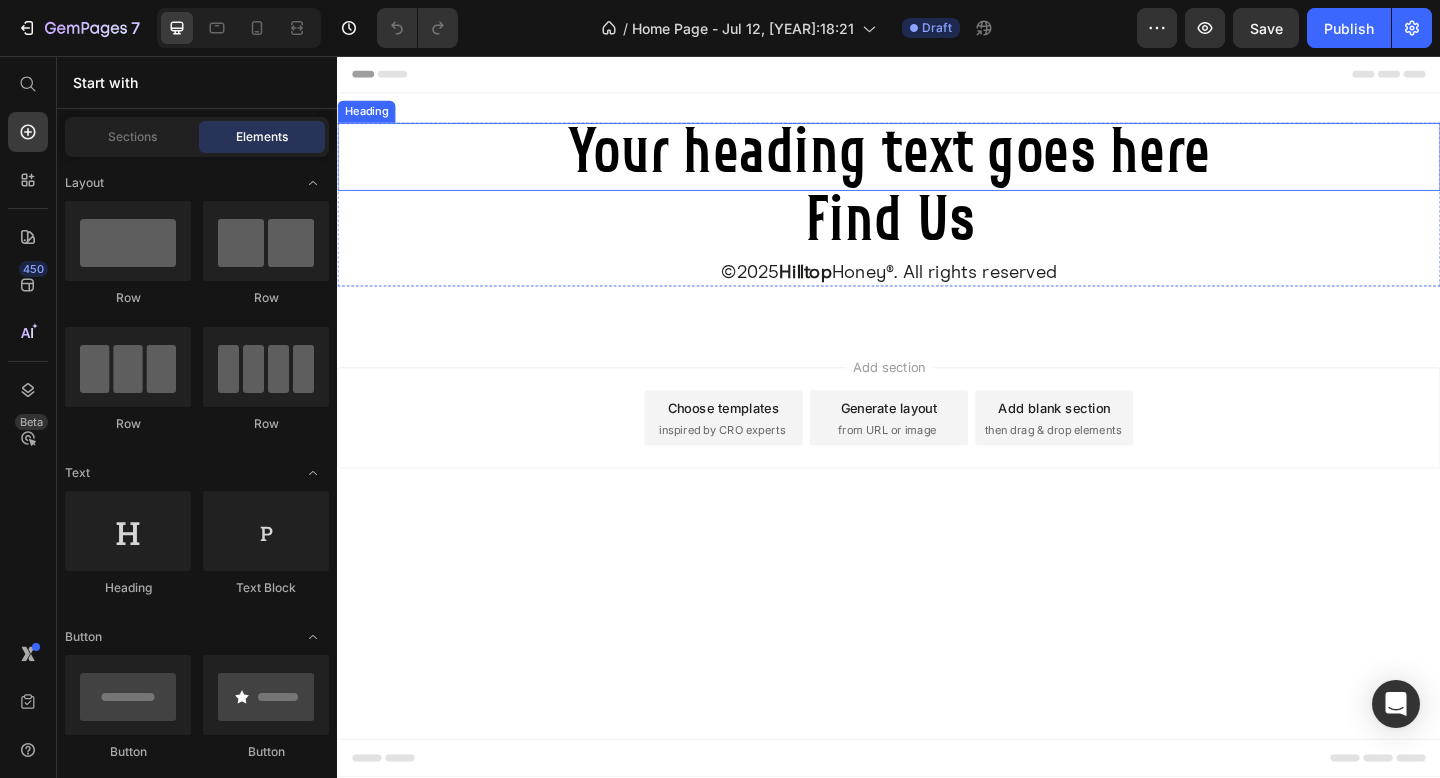 click on "Your heading text goes here" at bounding box center (937, 166) 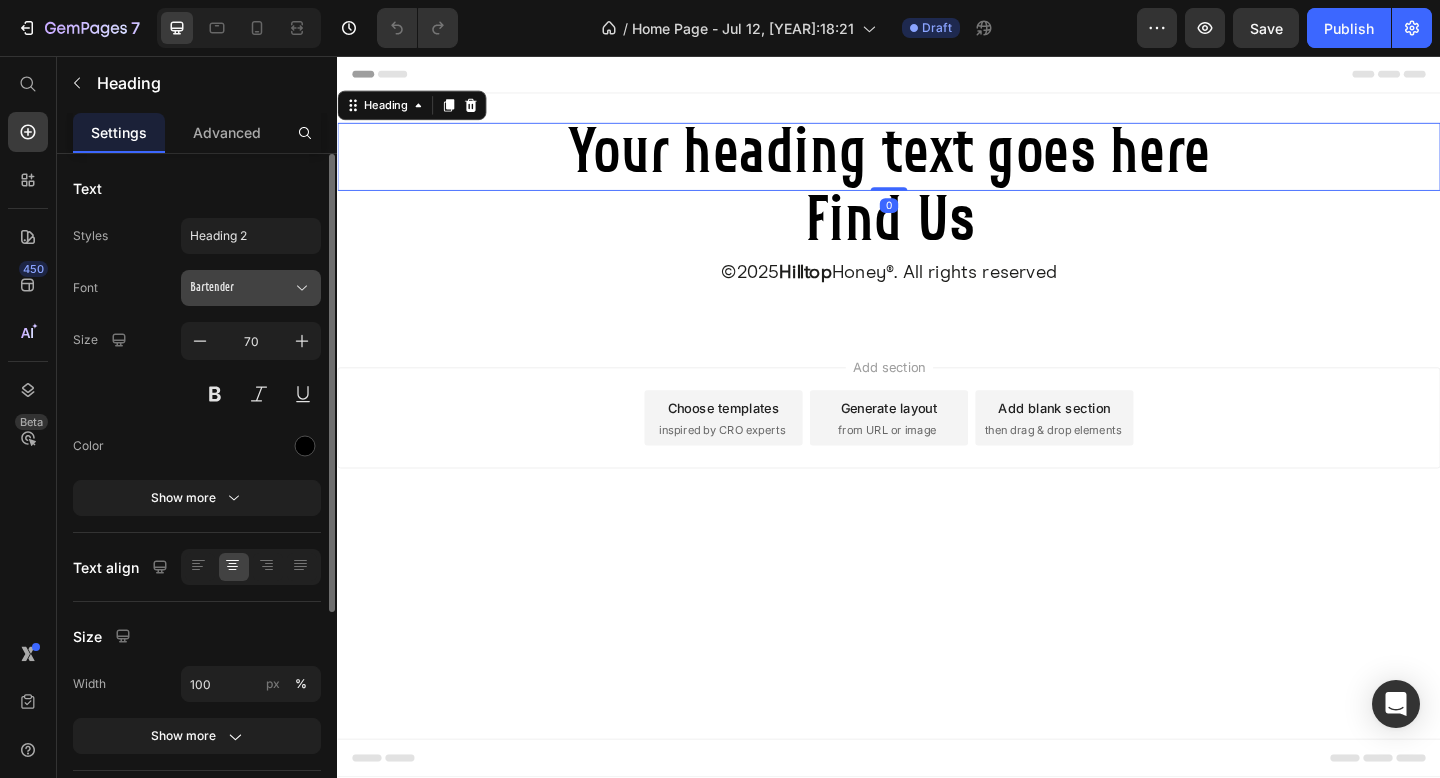 click on "Bartender" at bounding box center (251, 288) 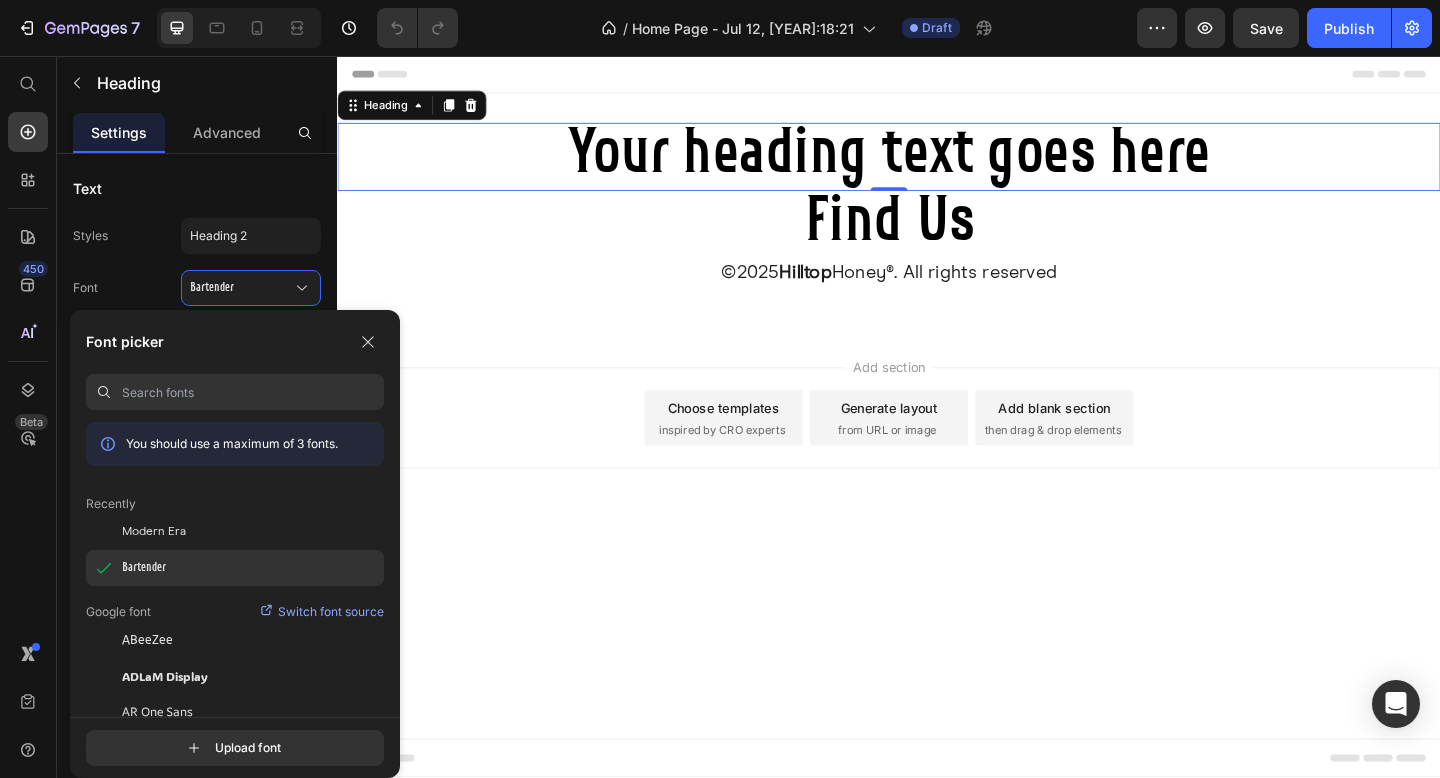 click on "Bartender" 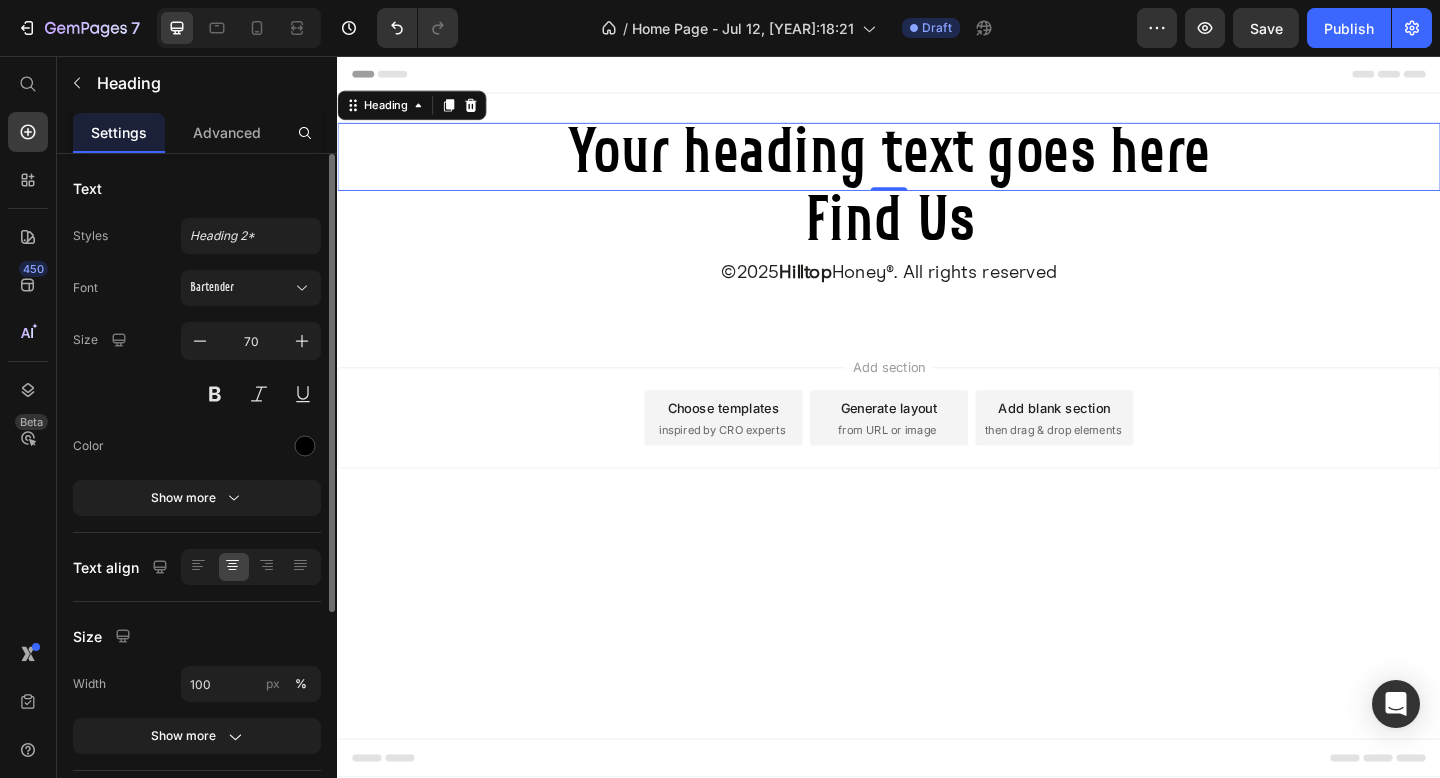 click on "Text Styles Heading 2* Font Bartender Size 70 Color Show more" 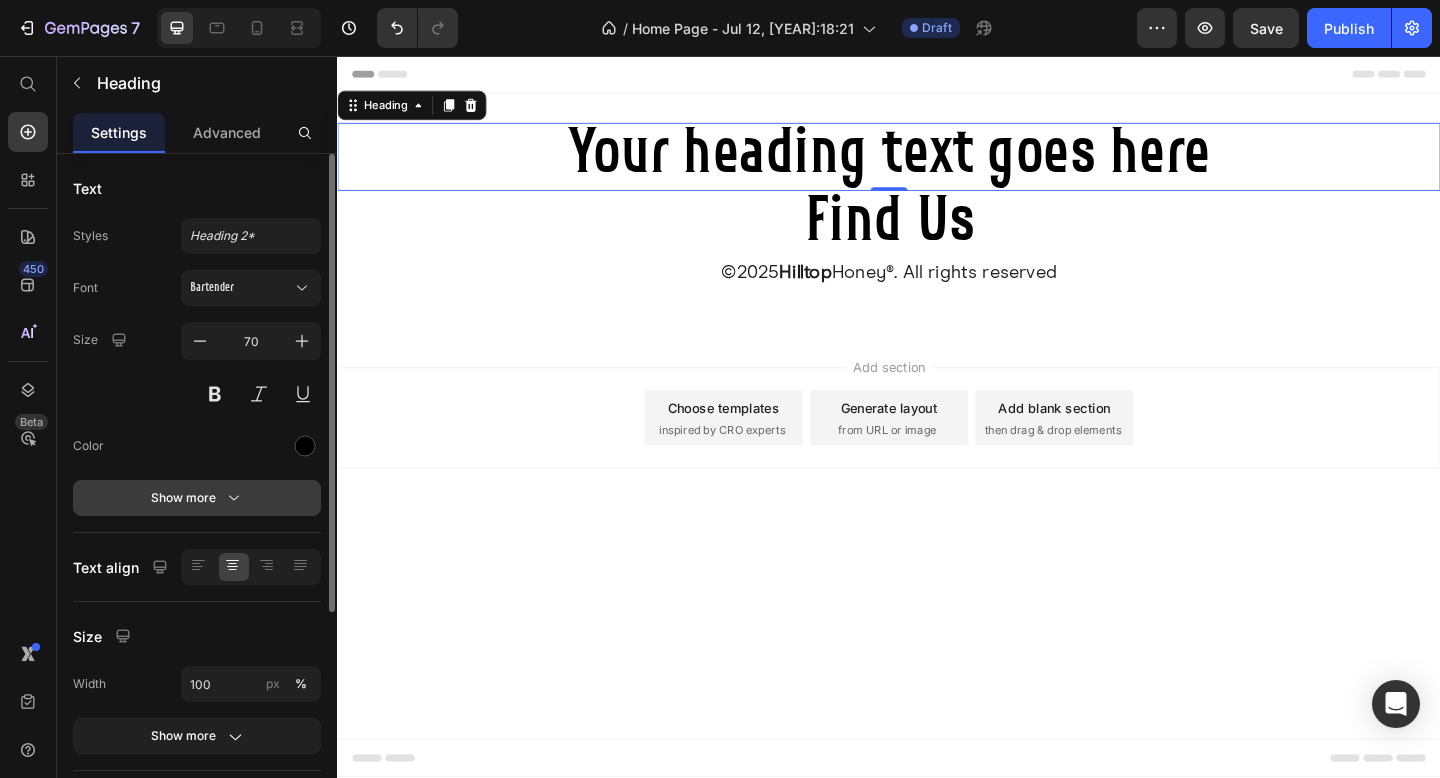 click on "Show more" at bounding box center [197, 498] 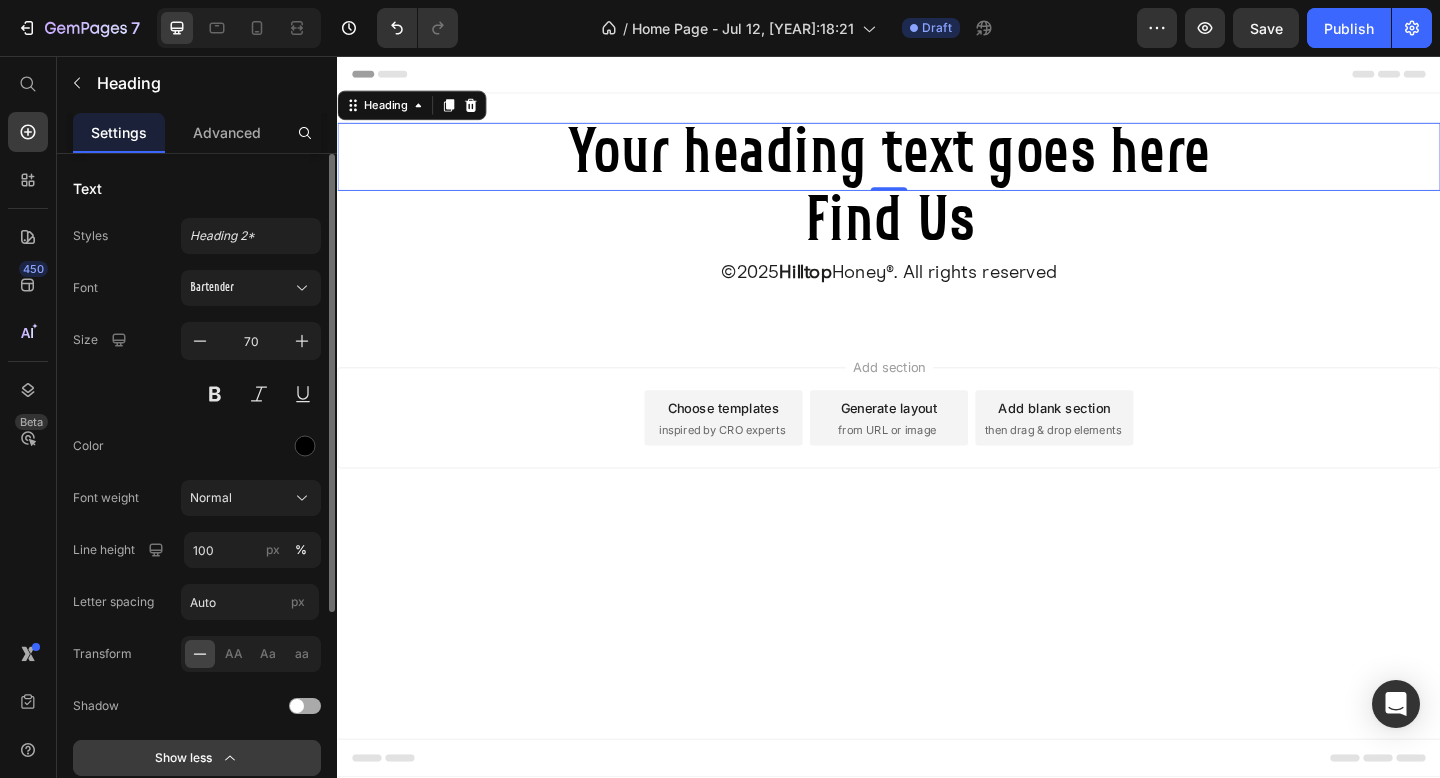 click on "Normal" at bounding box center [251, 498] 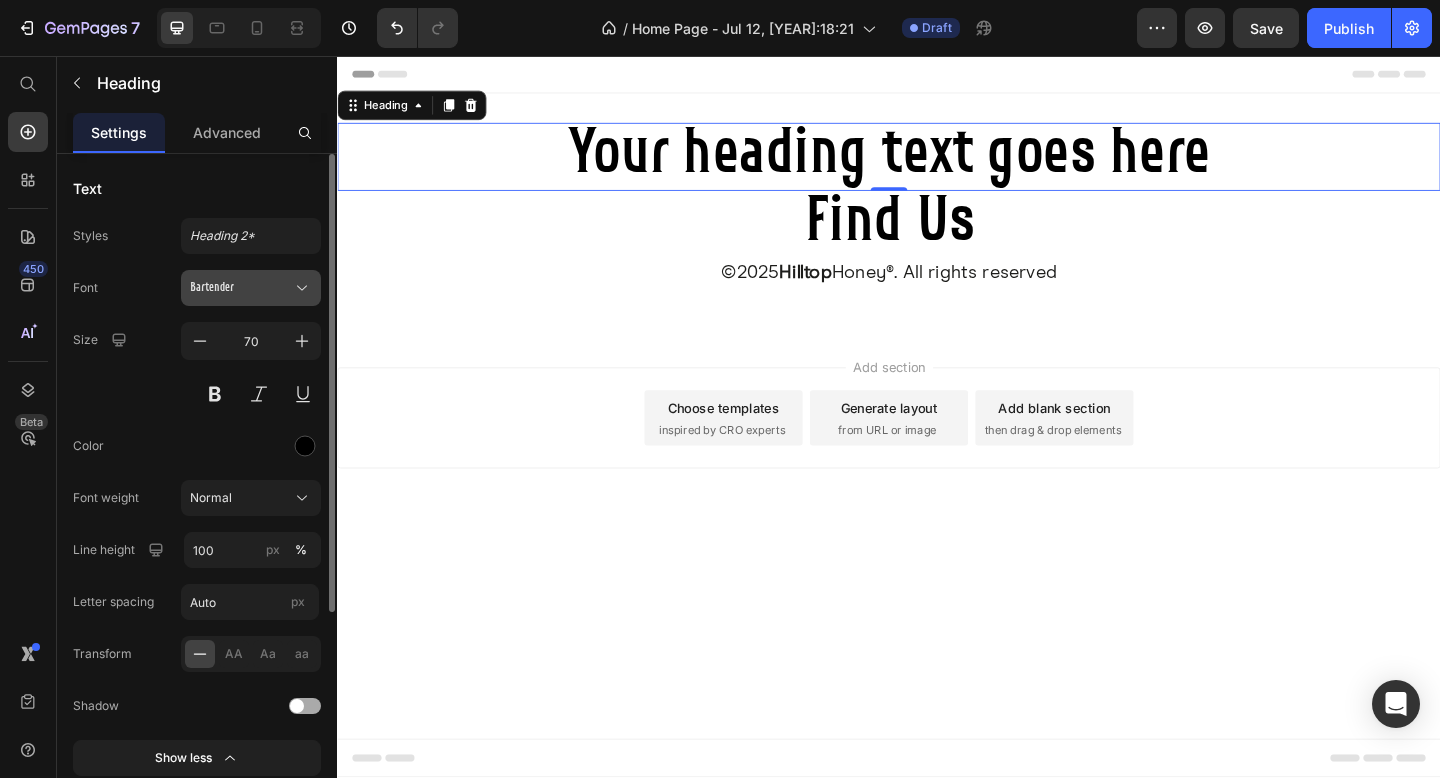 click on "Bartender" at bounding box center [241, 288] 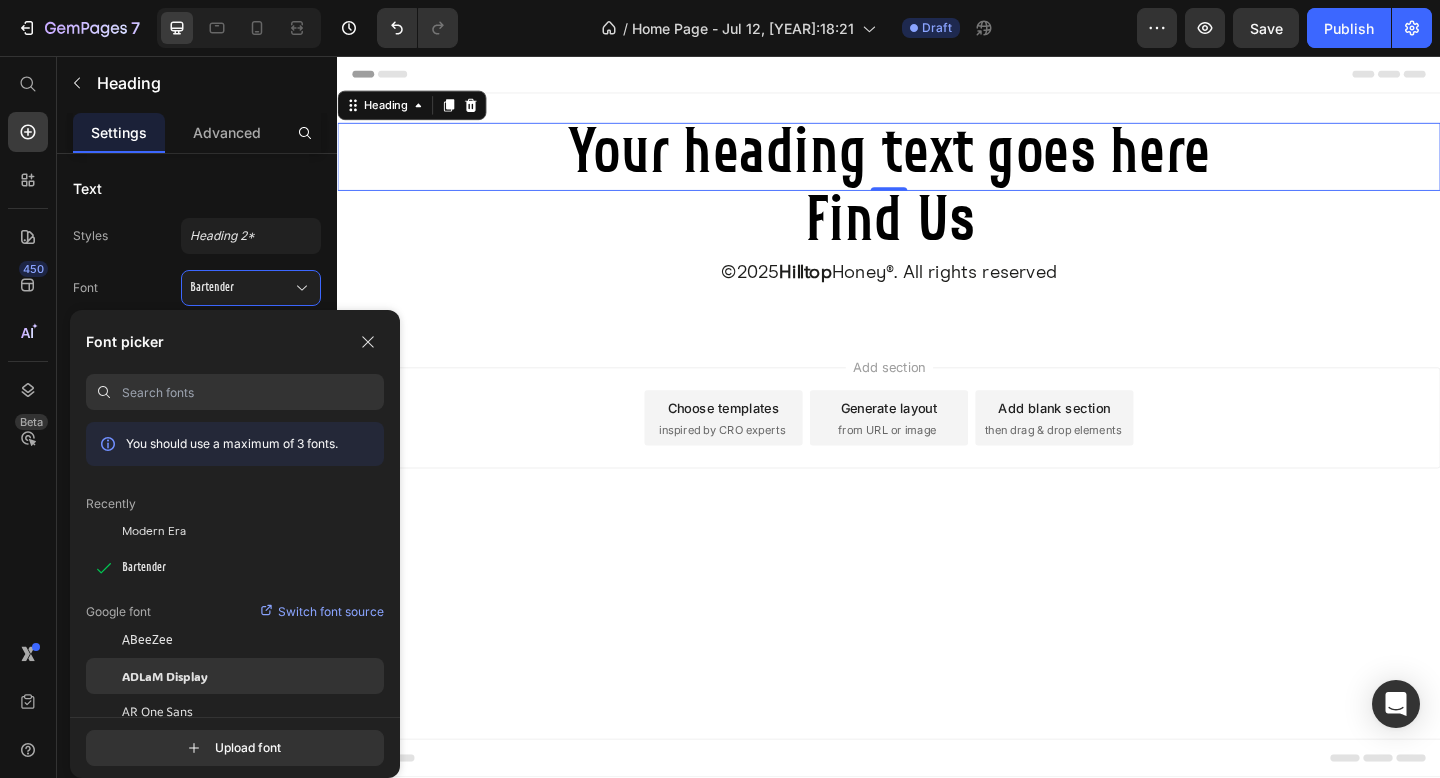 click on "ADLaM Display" 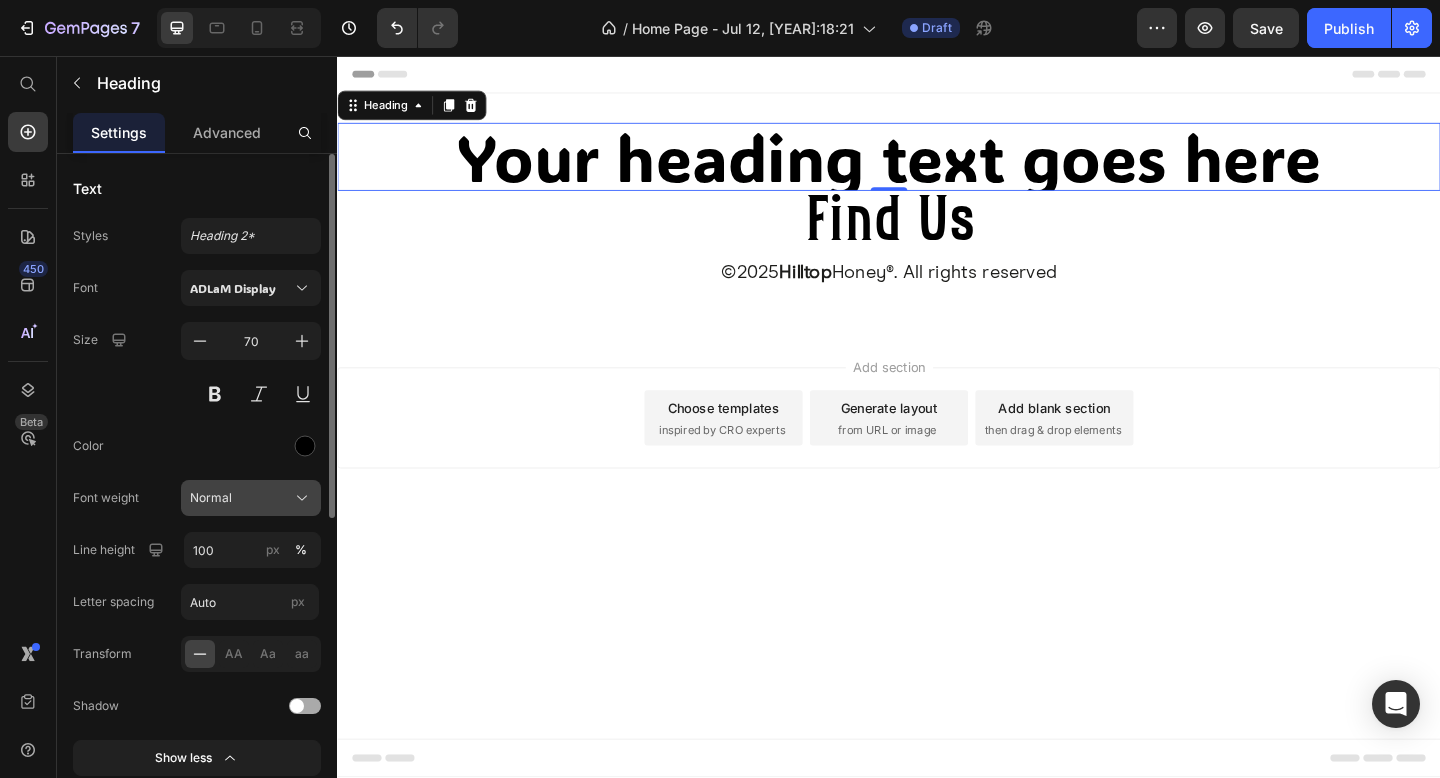 click on "Normal" at bounding box center (251, 498) 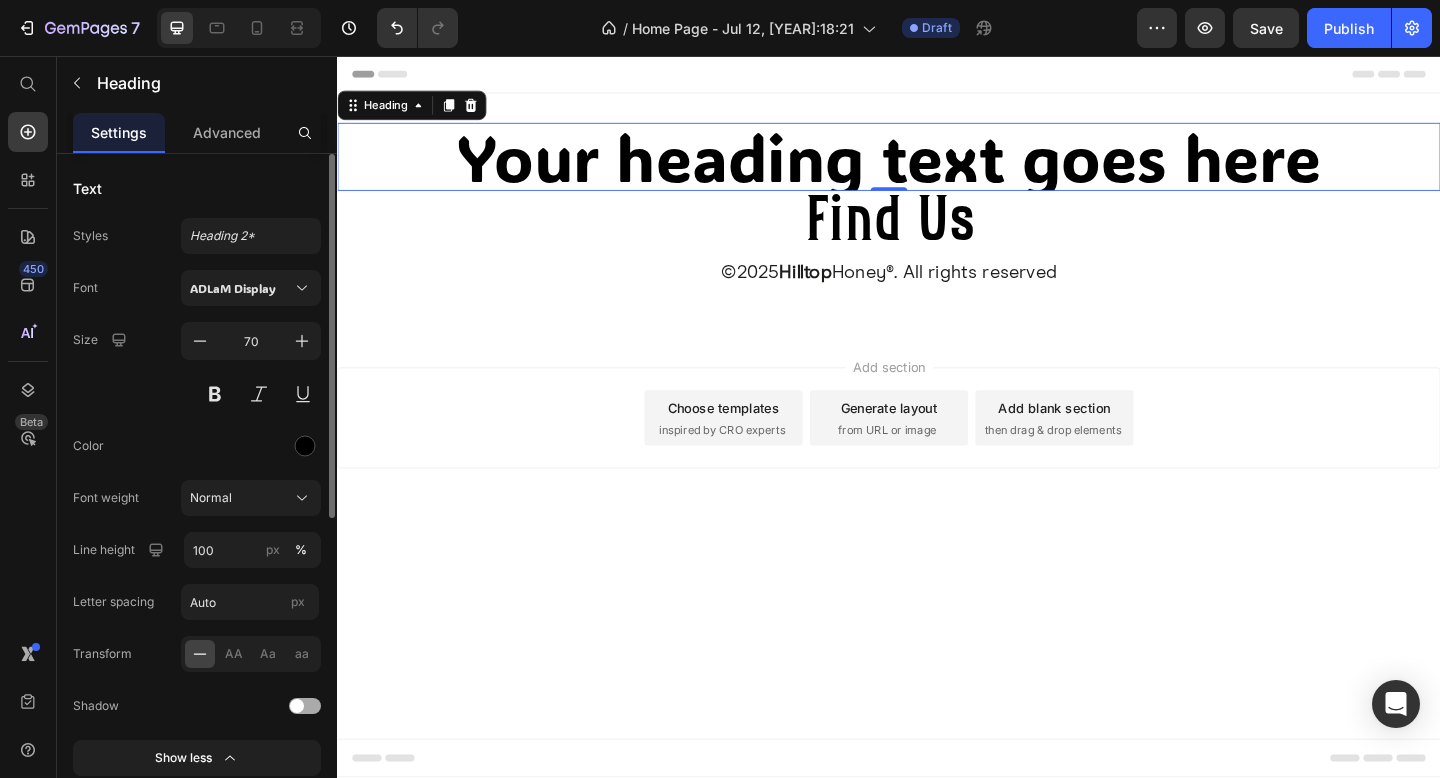 click at bounding box center [251, 446] 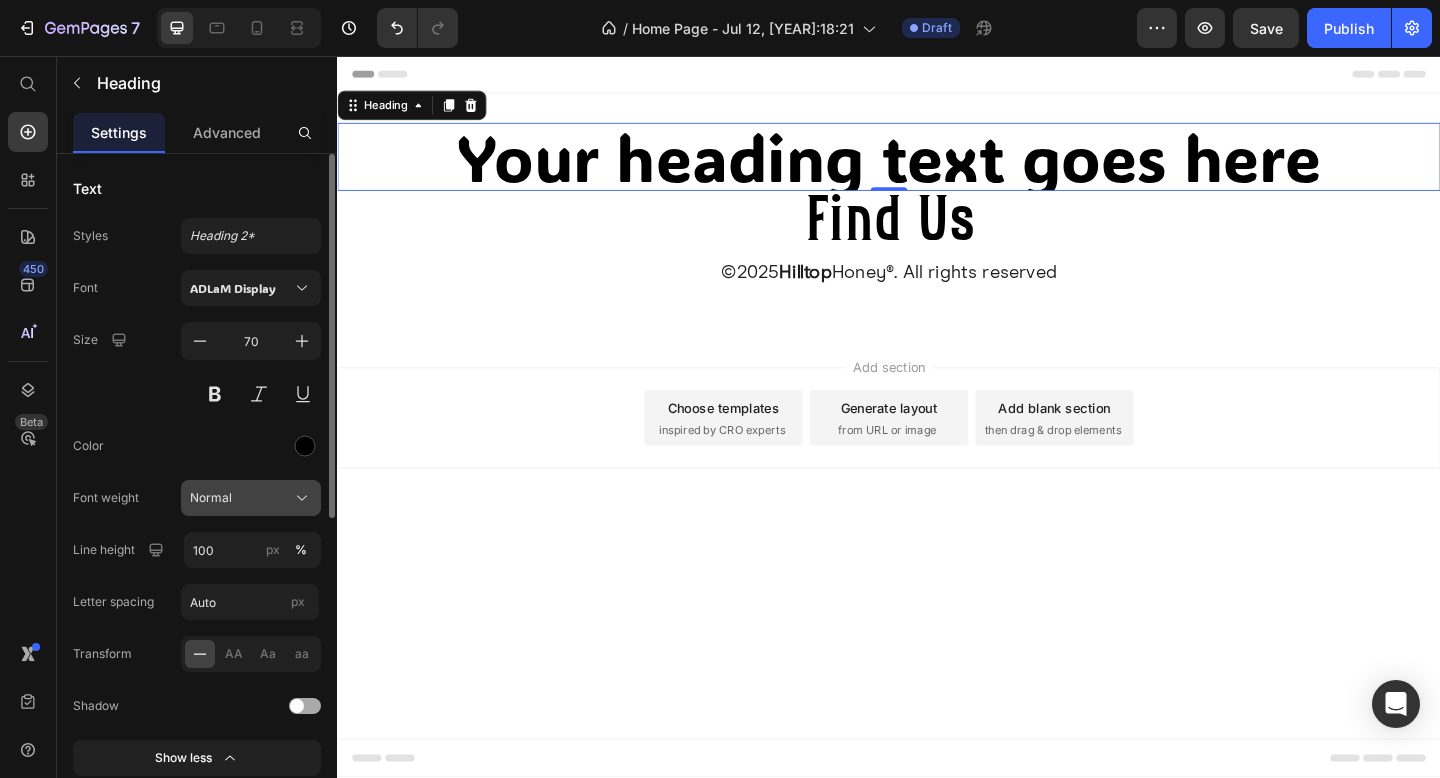 click on "Normal" at bounding box center (211, 498) 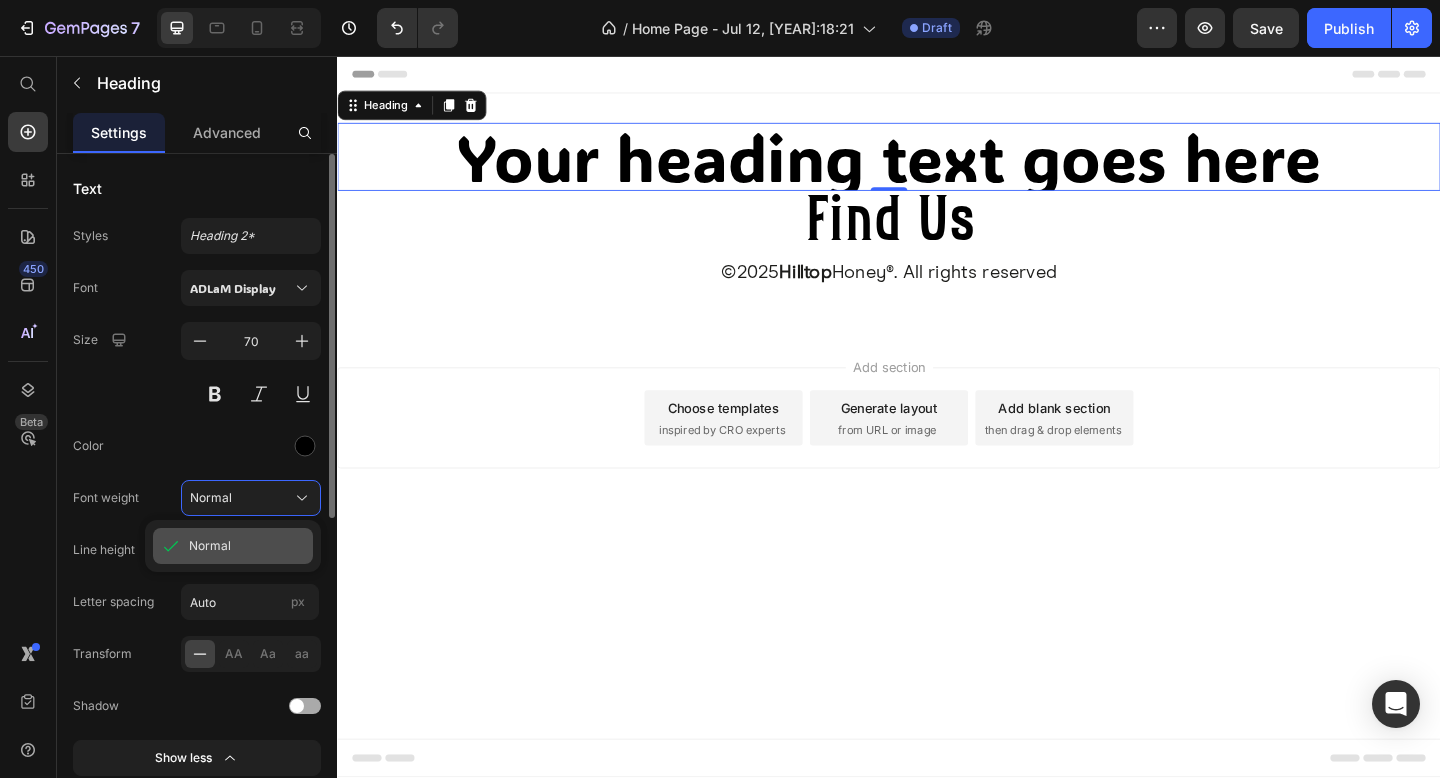 click on "Normal" at bounding box center (247, 546) 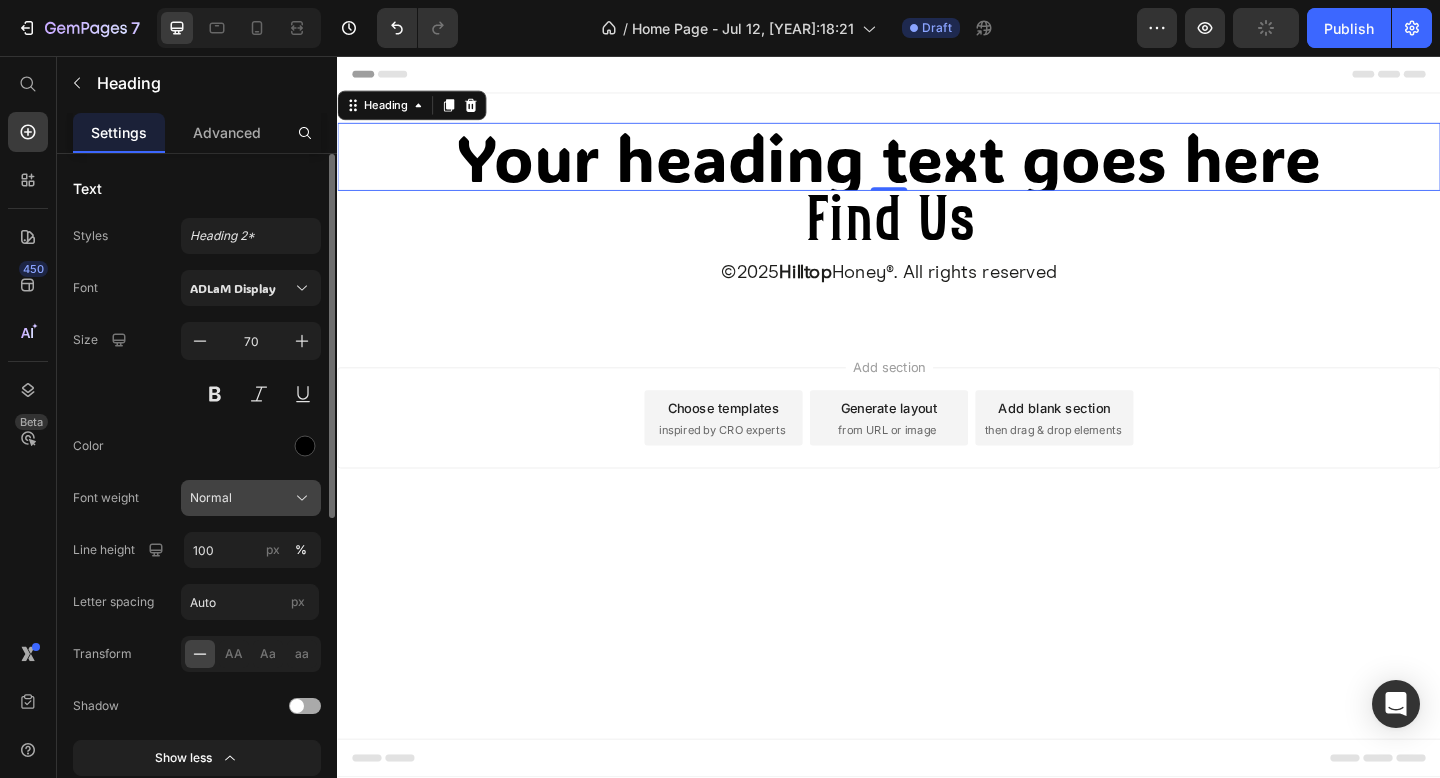 click on "Normal" 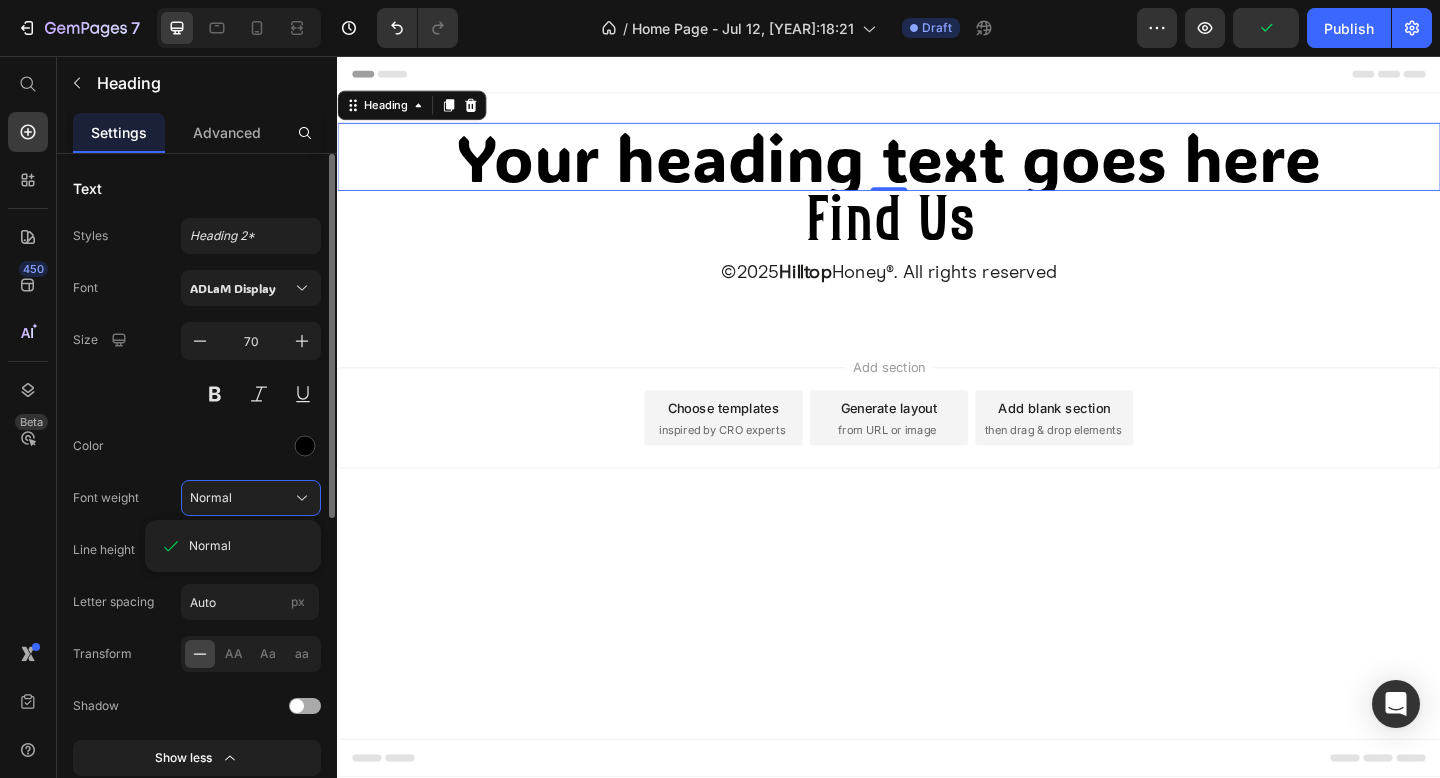 click on "Color" at bounding box center (197, 446) 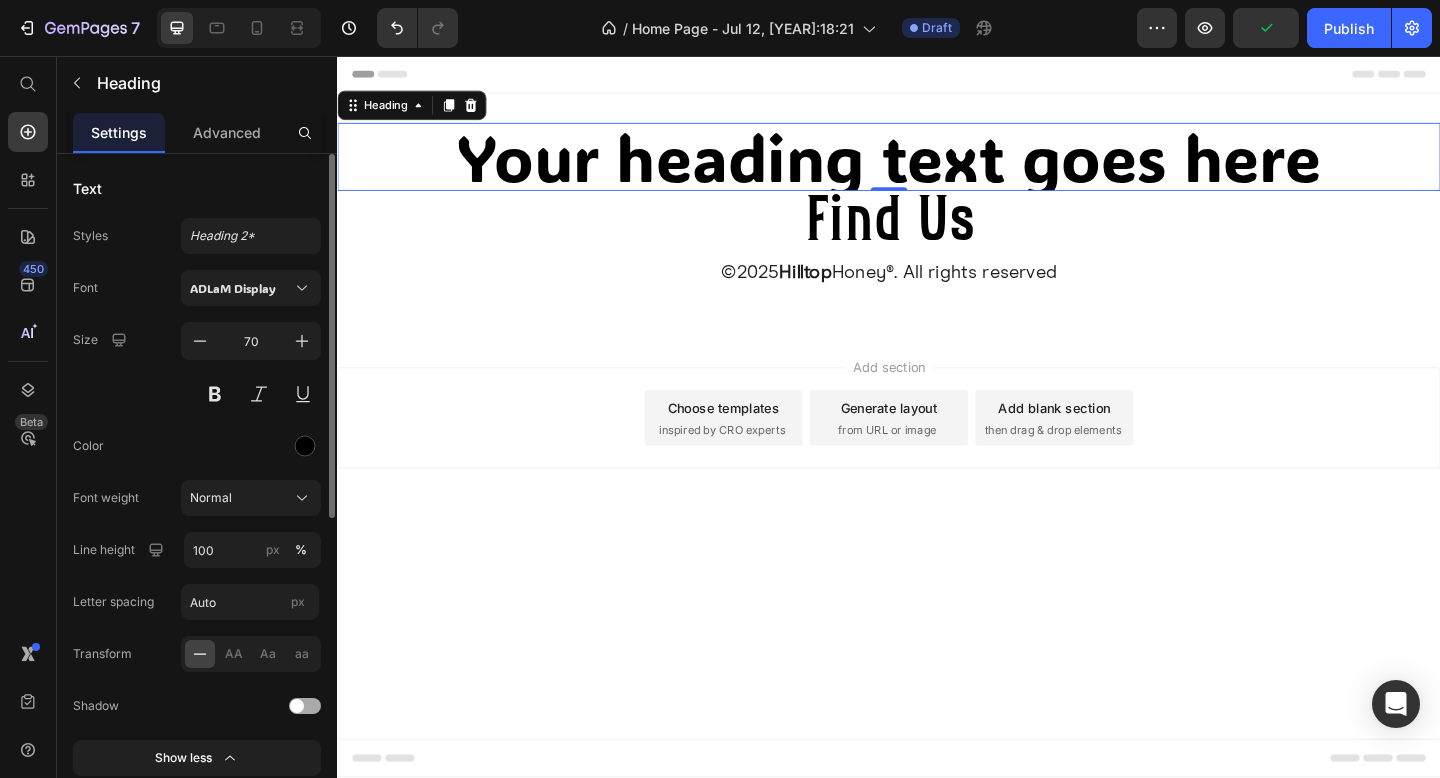 click on "Color" at bounding box center [197, 446] 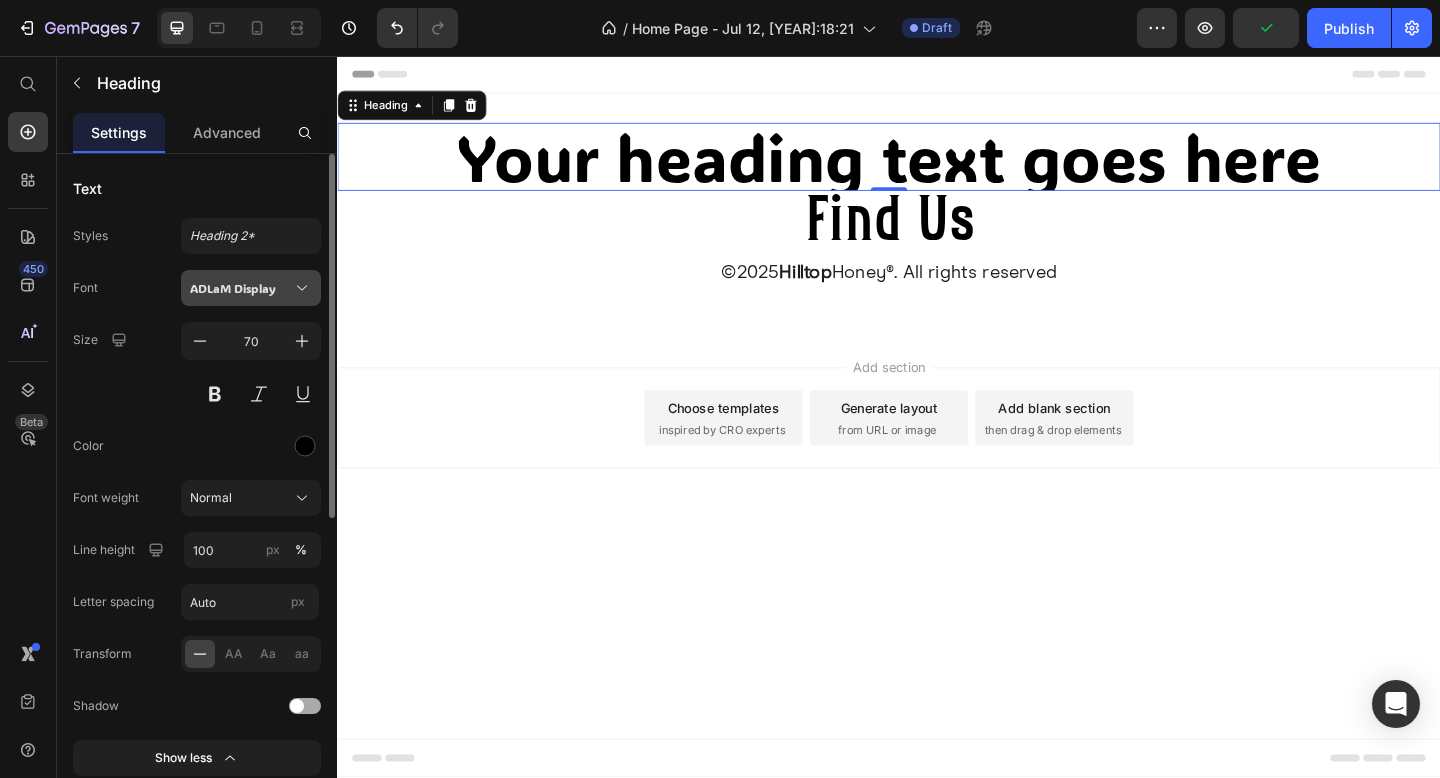 click on "ADLaM Display" at bounding box center (241, 288) 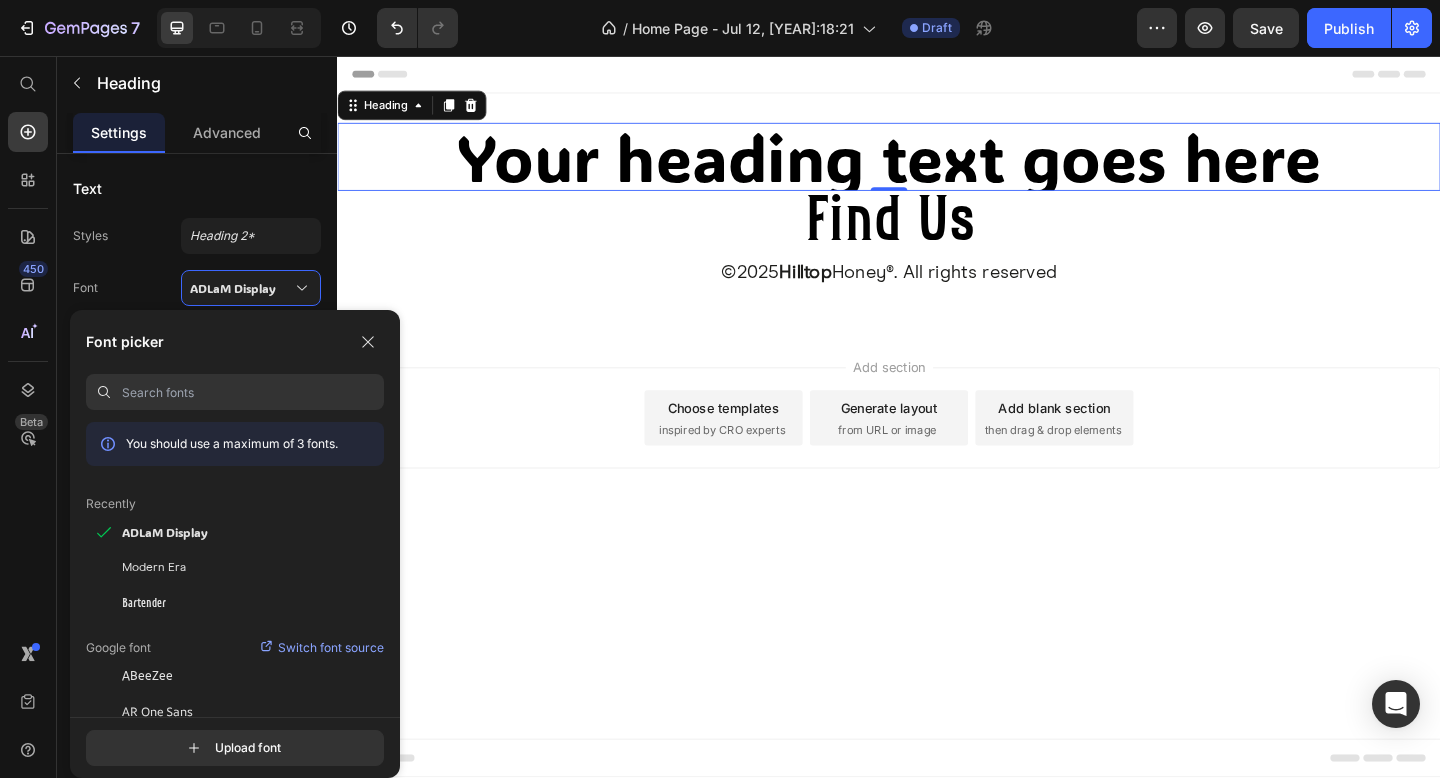 click on "You should use a maximum of 3 fonts." at bounding box center [232, 444] 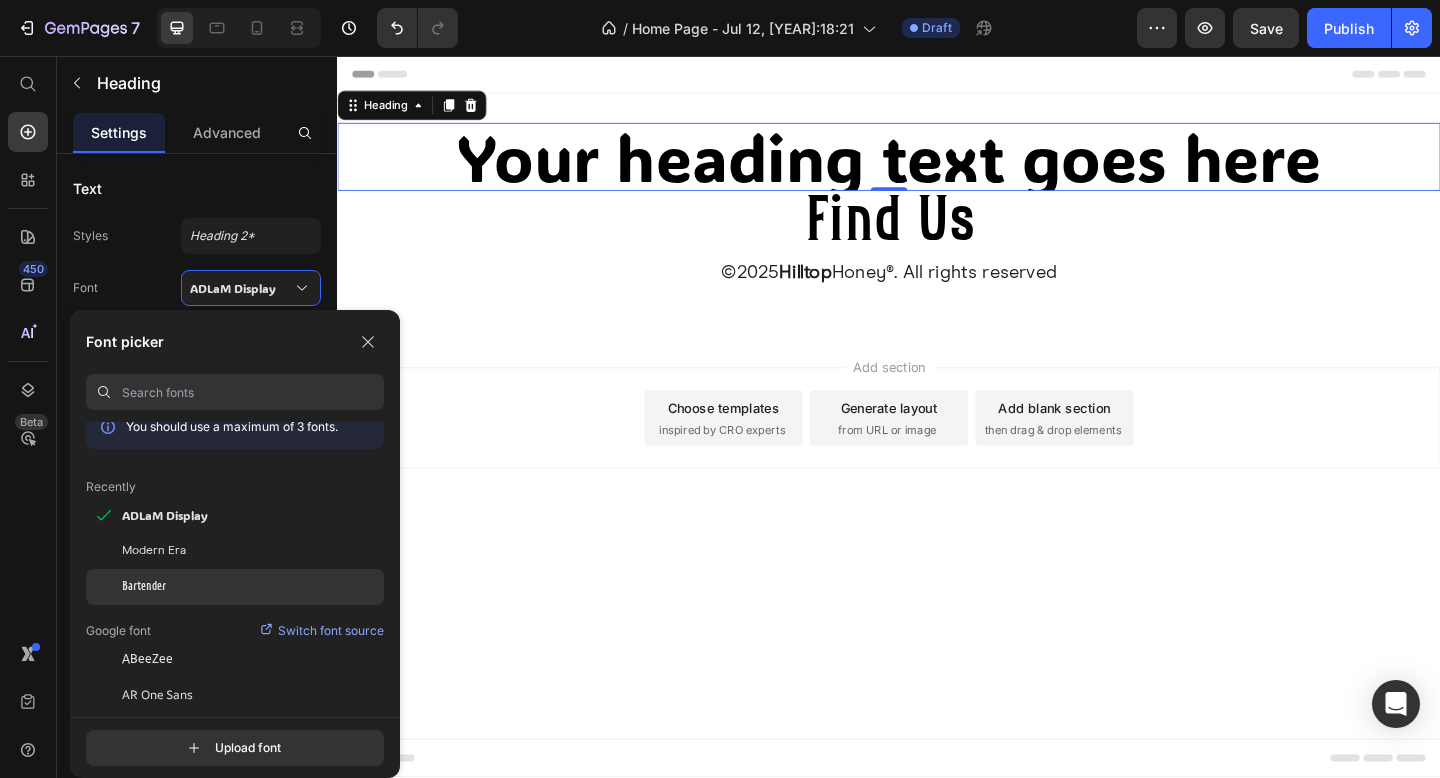 scroll, scrollTop: 19, scrollLeft: 0, axis: vertical 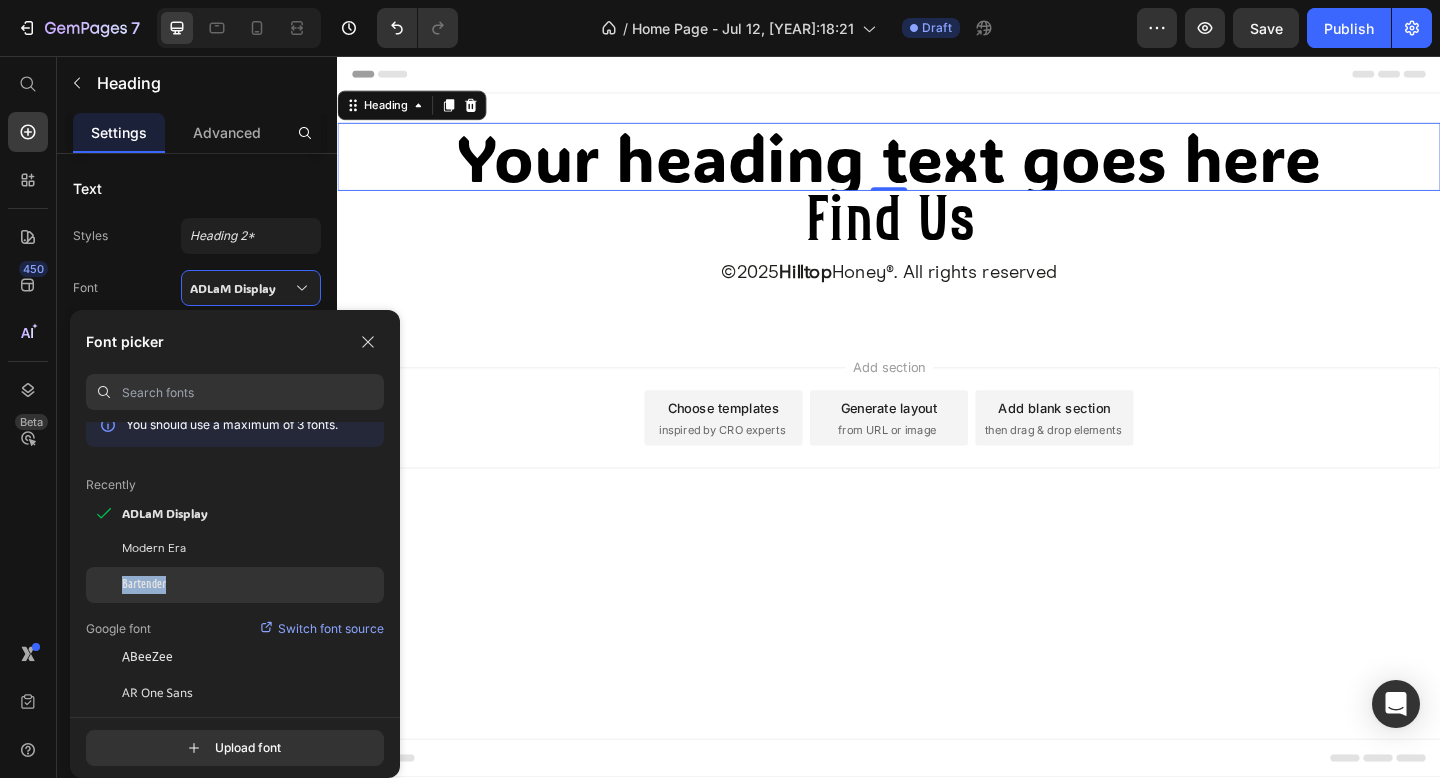 drag, startPoint x: 184, startPoint y: 554, endPoint x: 175, endPoint y: 587, distance: 34.20526 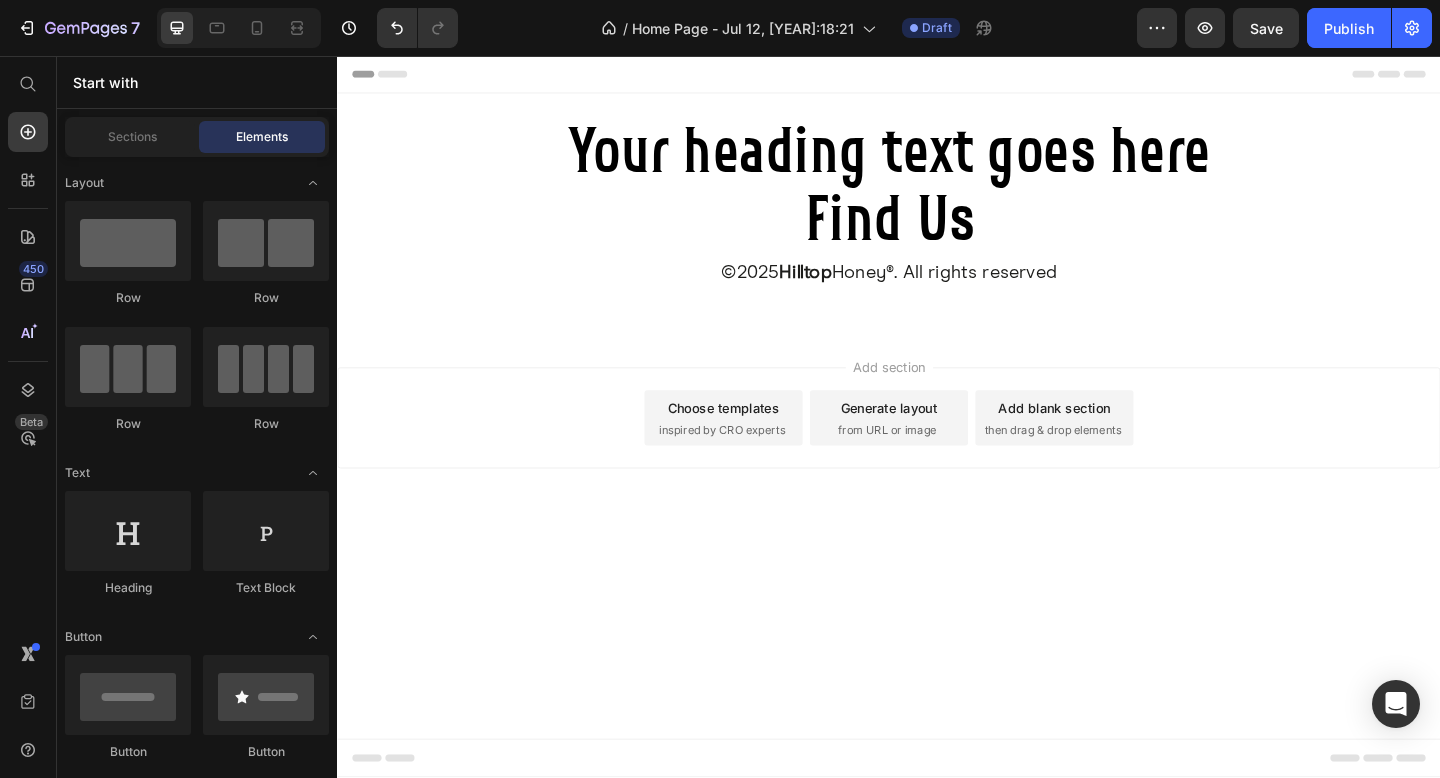 click on "Header Your heading text goes here Heading Find Us Heading ©2025 [COMPANY]®. All rights reserved Text Block Row Section 1 Root Start with Sections from sidebar Add sections Add elements Start with Generating from URL or image Add section Choose templates inspired by CRO experts Generate layout from URL or image Add blank section then drag & drop elements Footer" at bounding box center (937, 448) 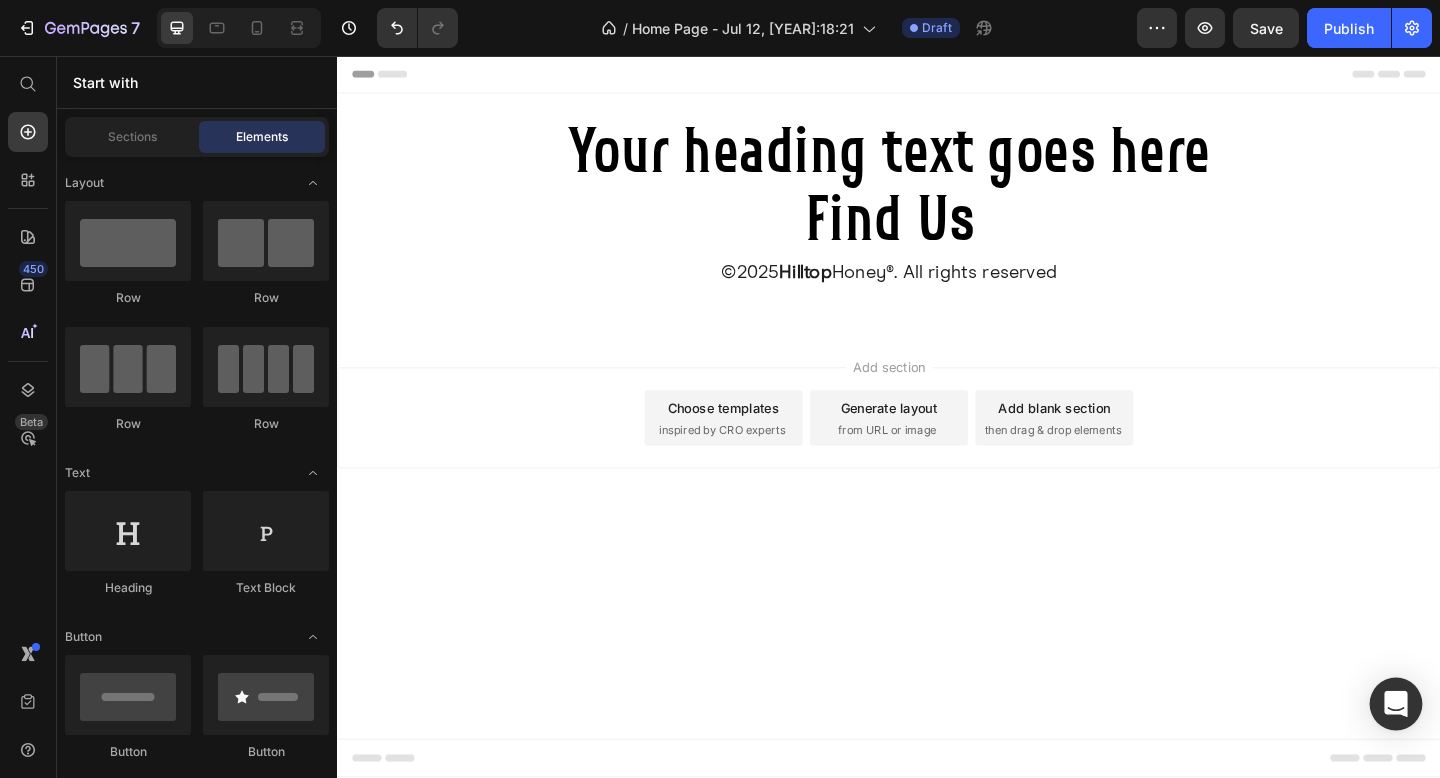 click at bounding box center [1396, 704] 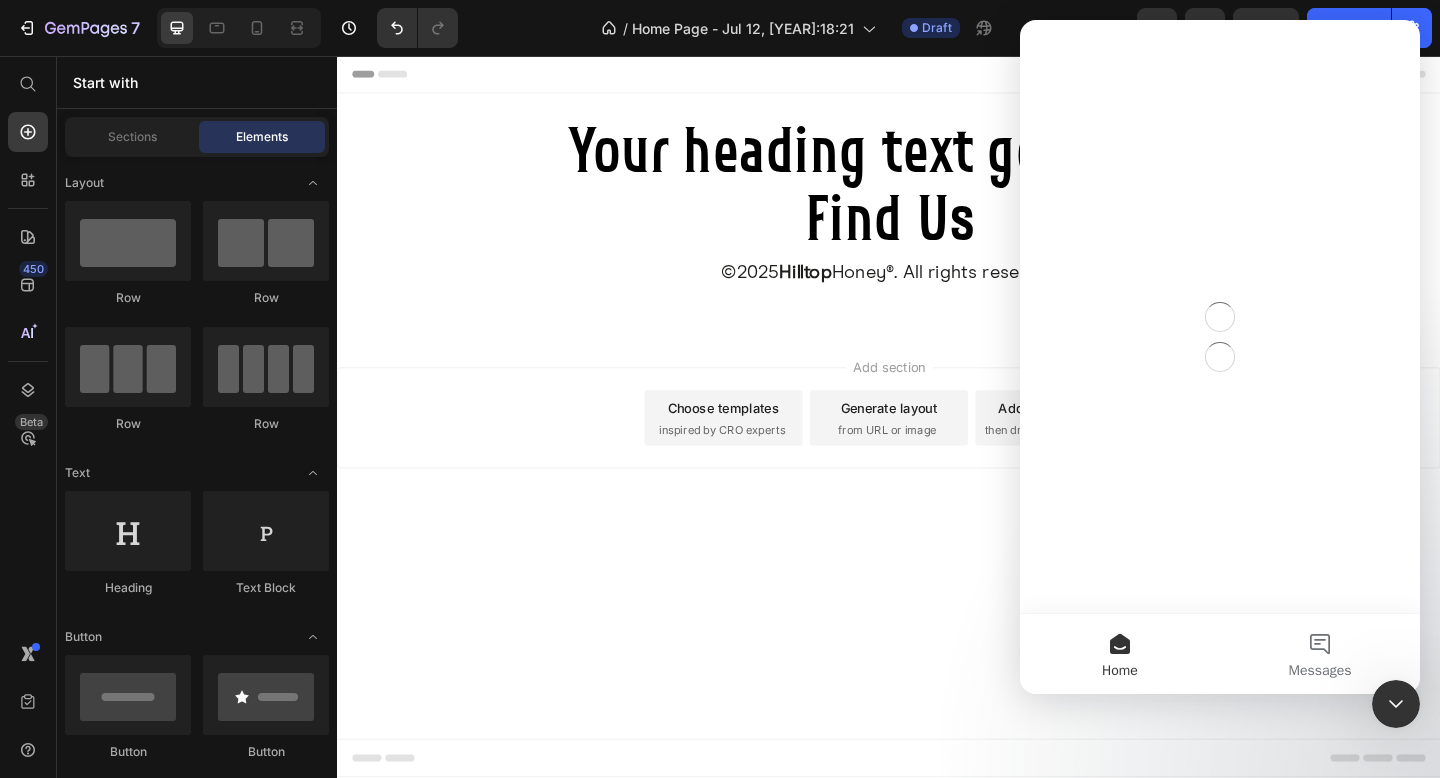 scroll, scrollTop: 0, scrollLeft: 0, axis: both 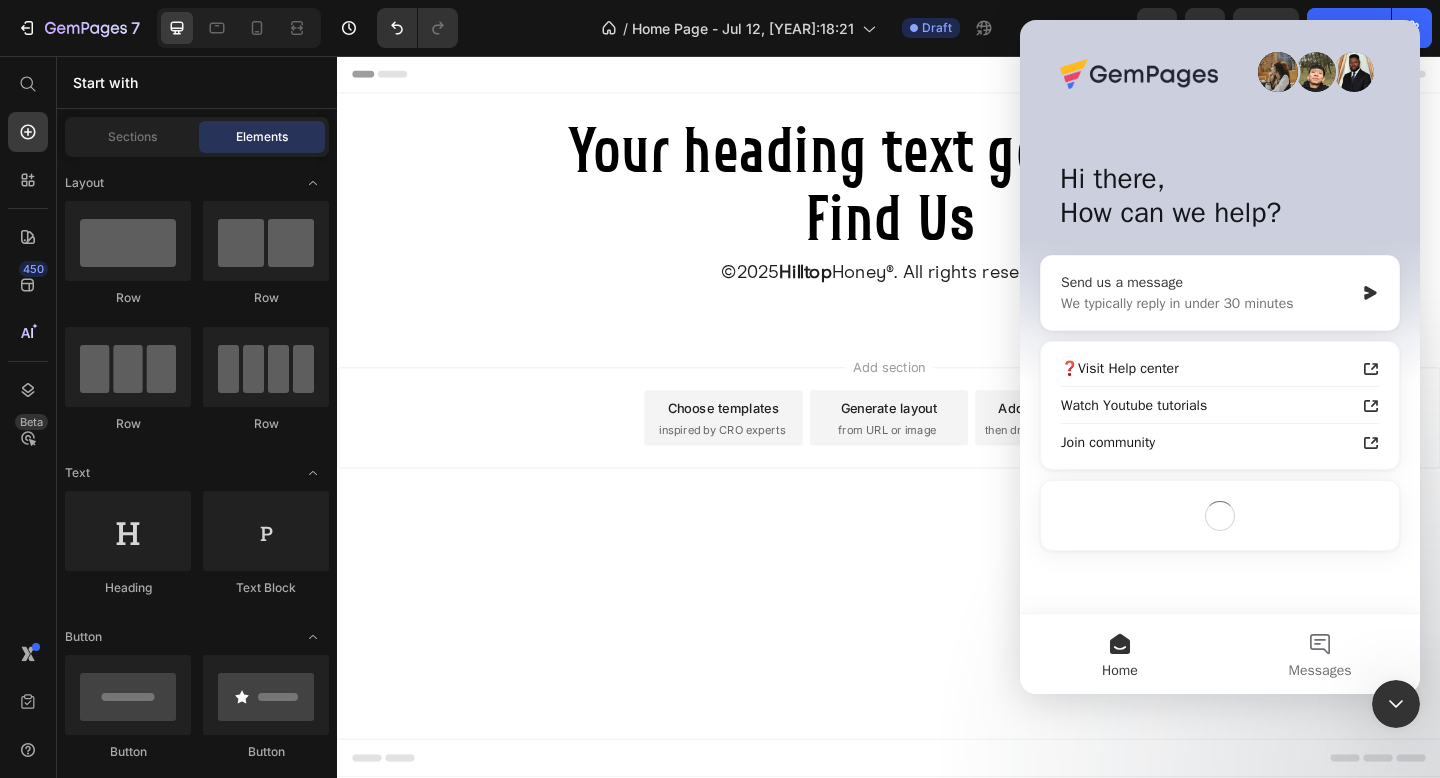 click on "We typically reply in under 30 minutes" at bounding box center [1207, 303] 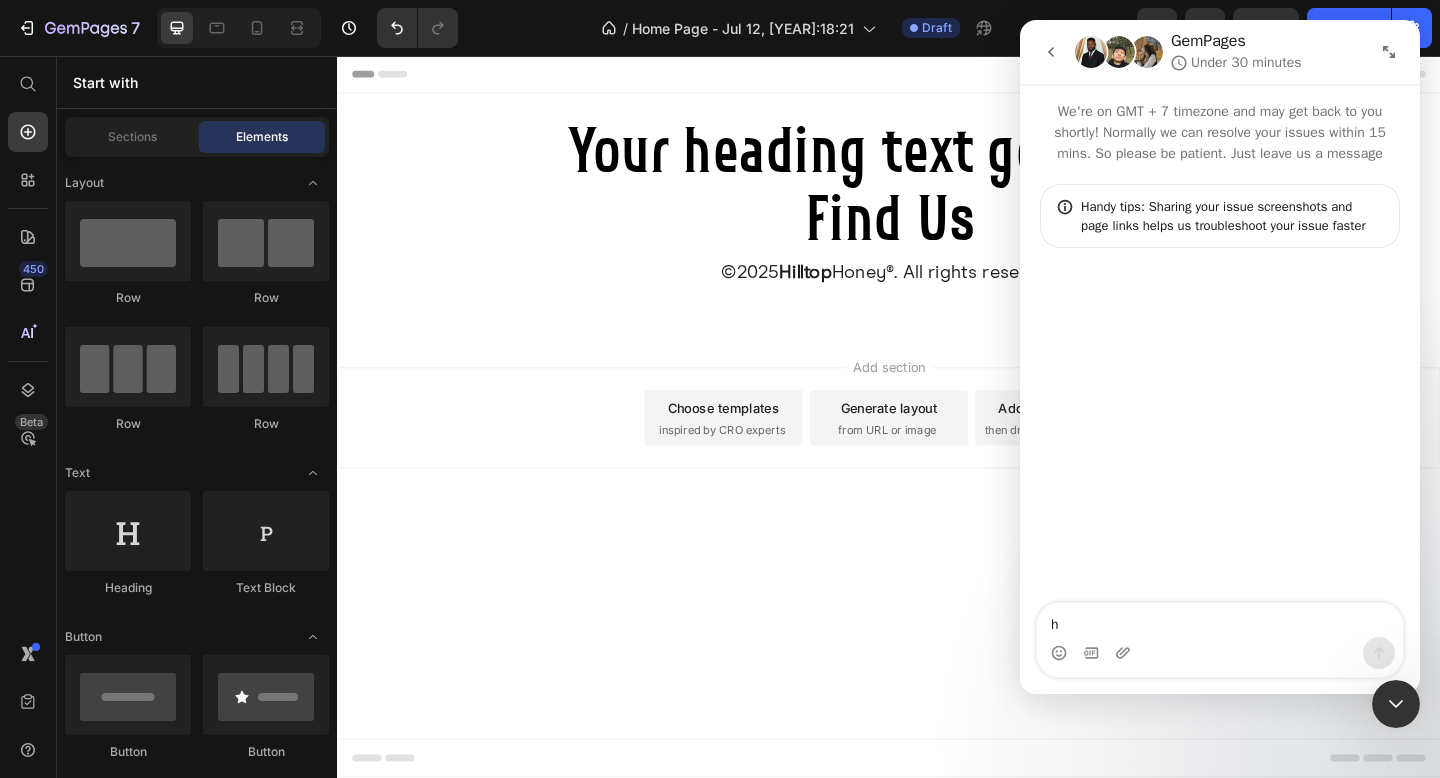 type on "hi" 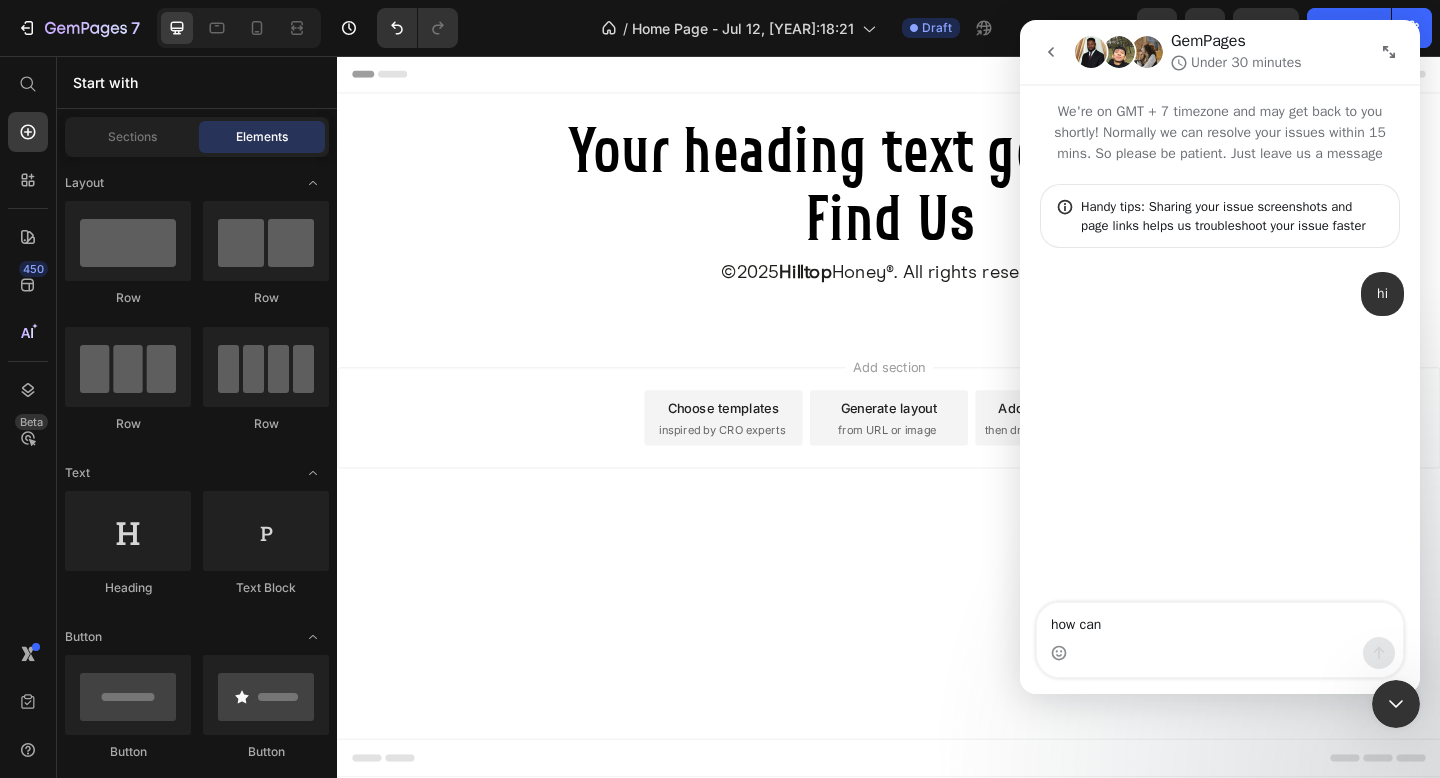 type on "how can i" 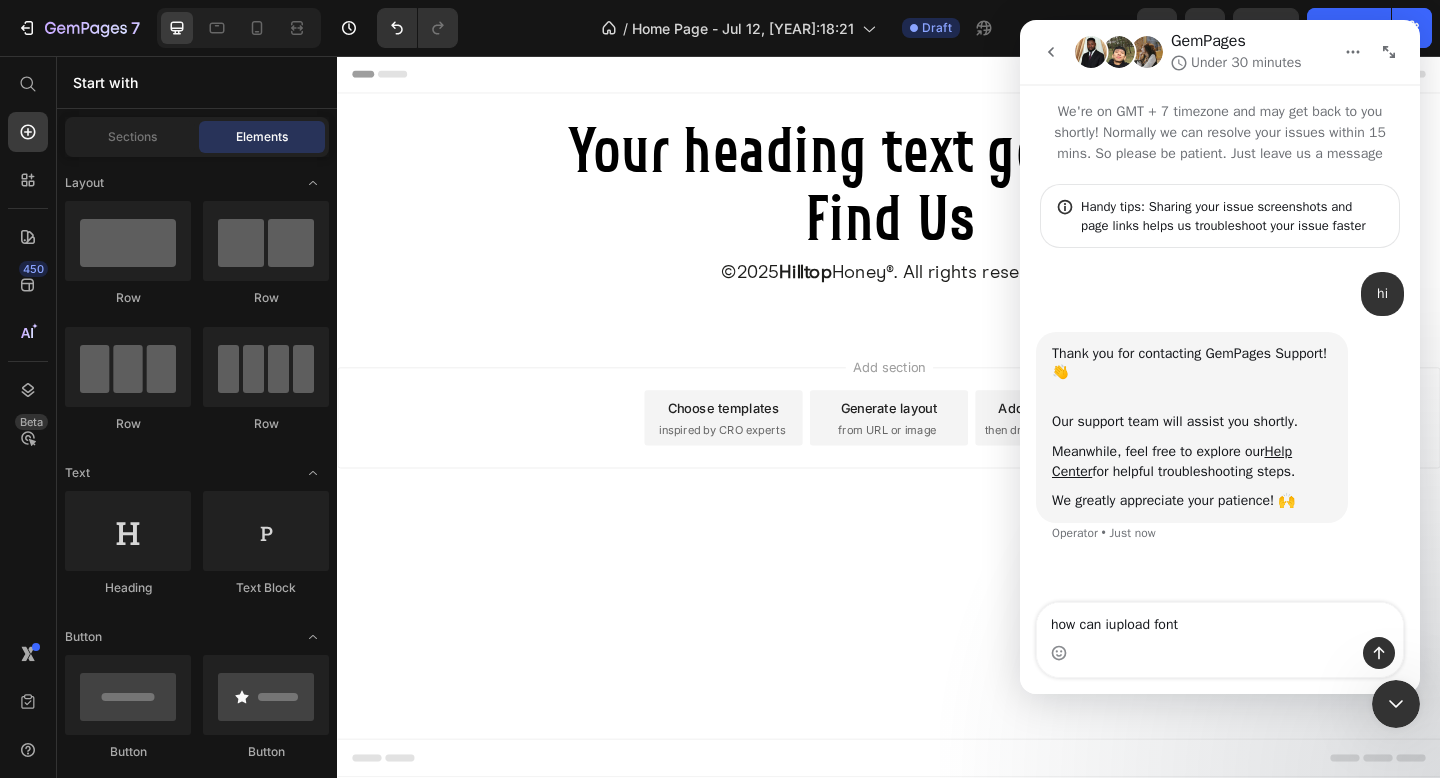 type on "how can iupload font" 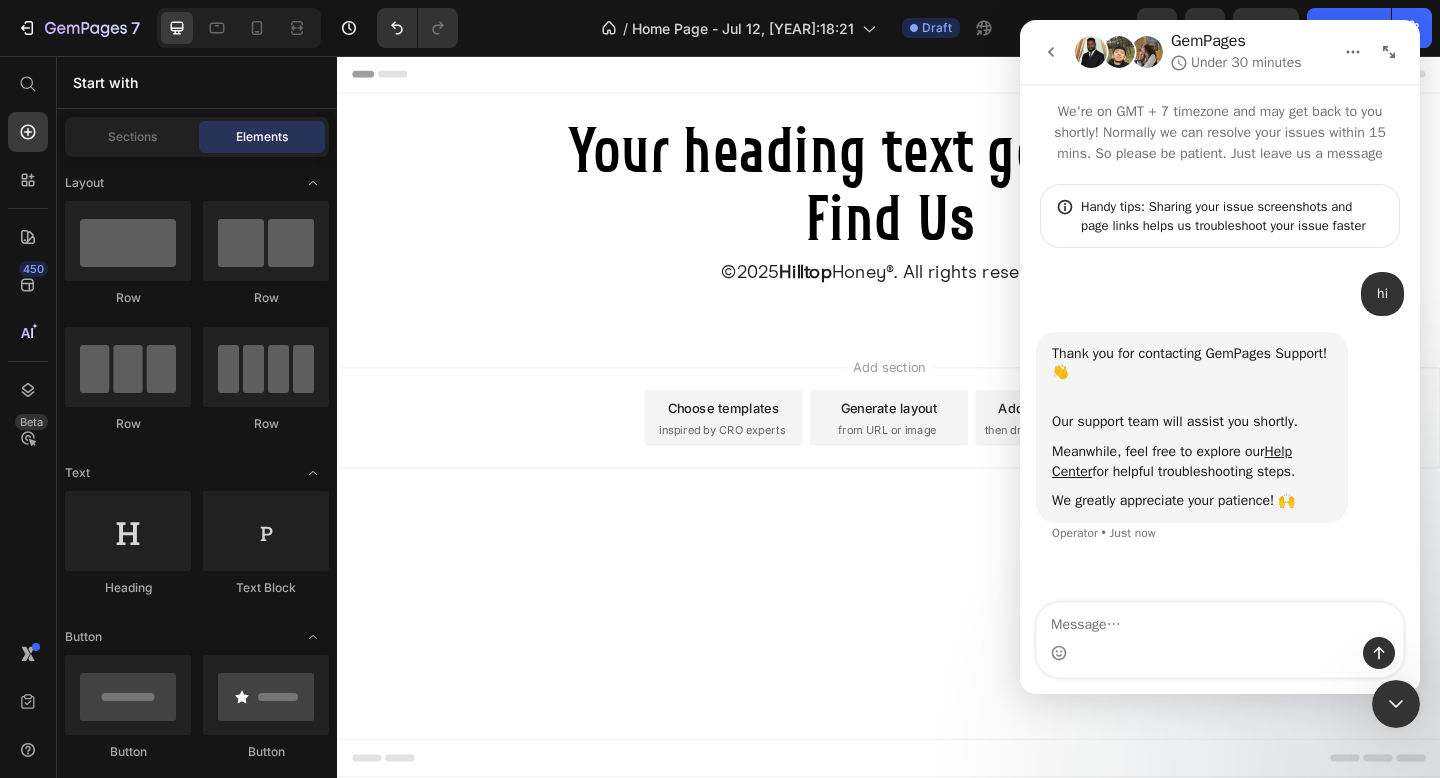 scroll, scrollTop: 21, scrollLeft: 0, axis: vertical 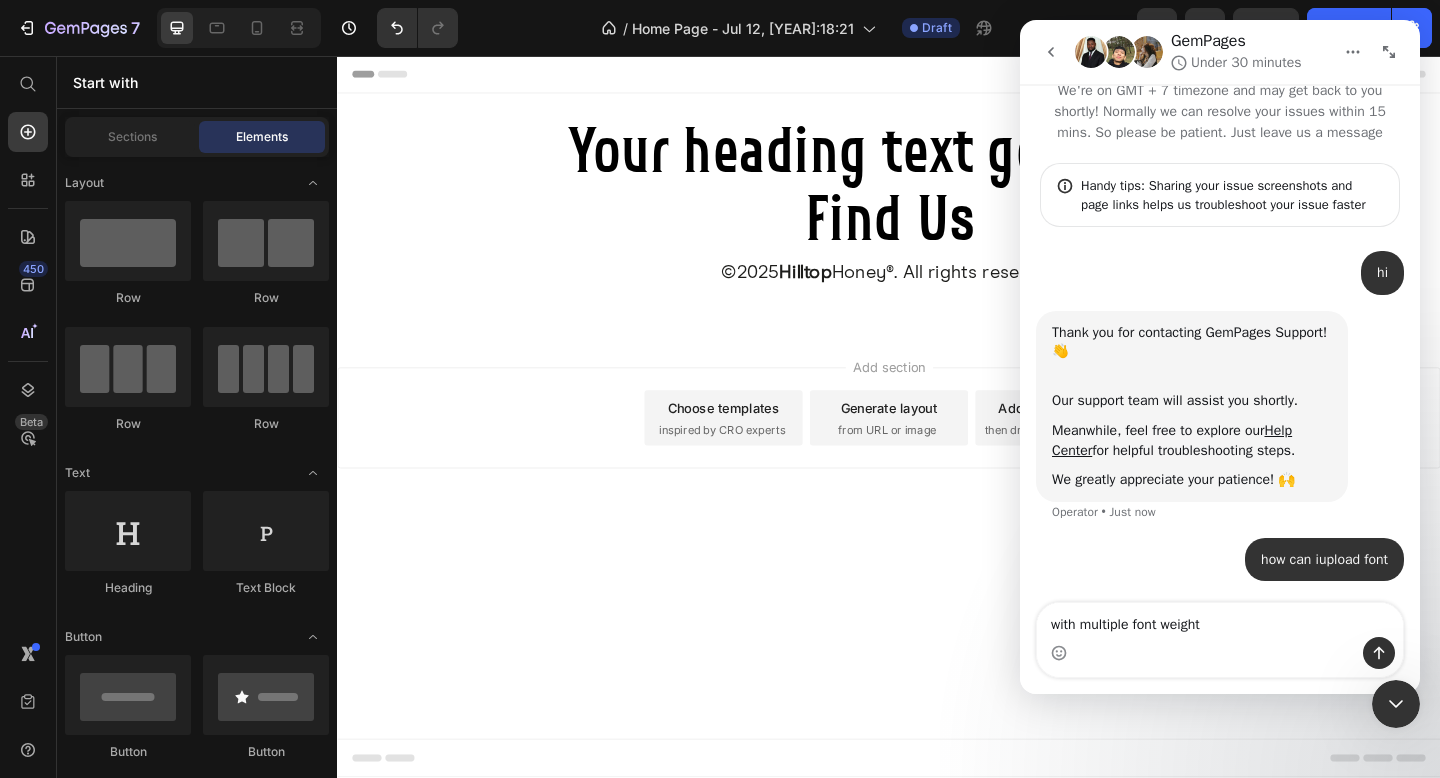 type on "with multiple font weight" 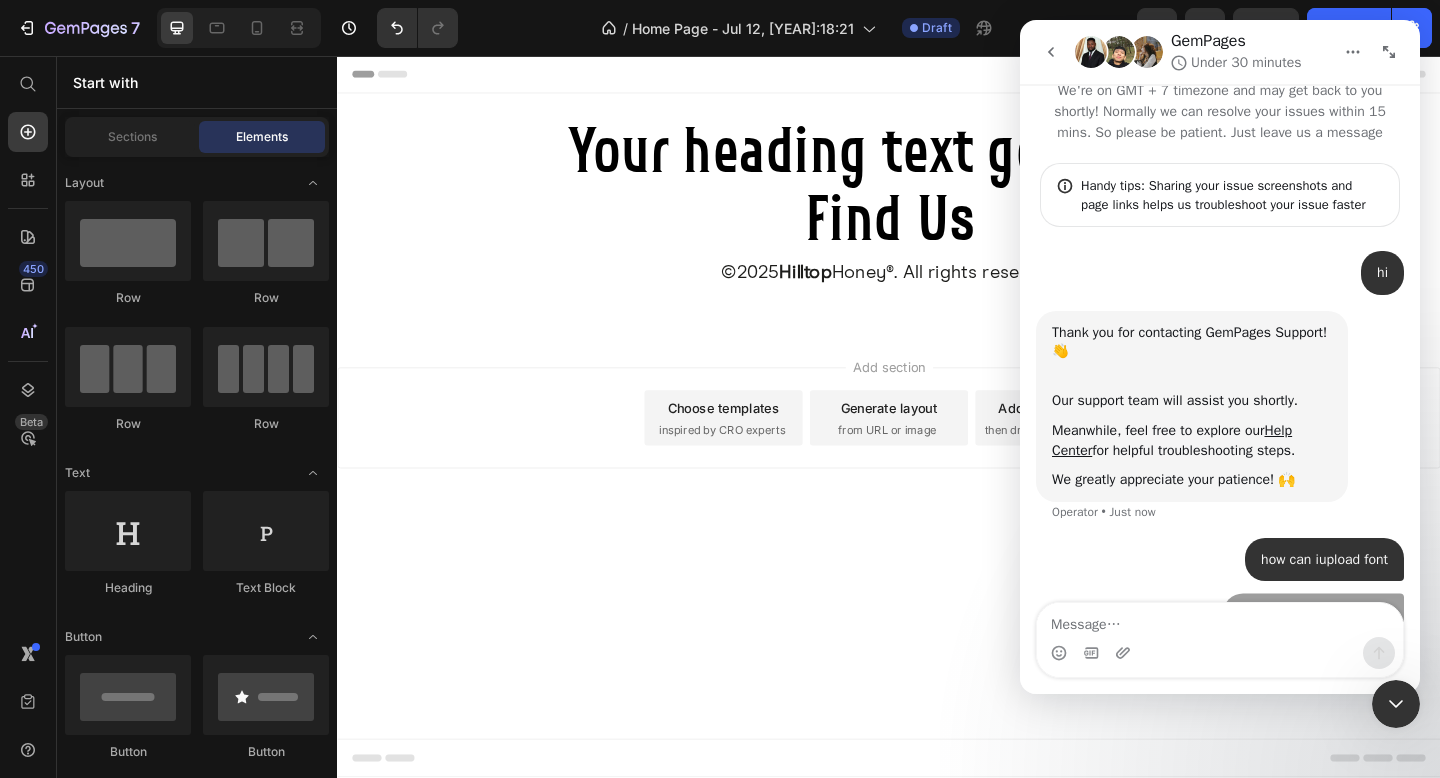 scroll, scrollTop: 67, scrollLeft: 0, axis: vertical 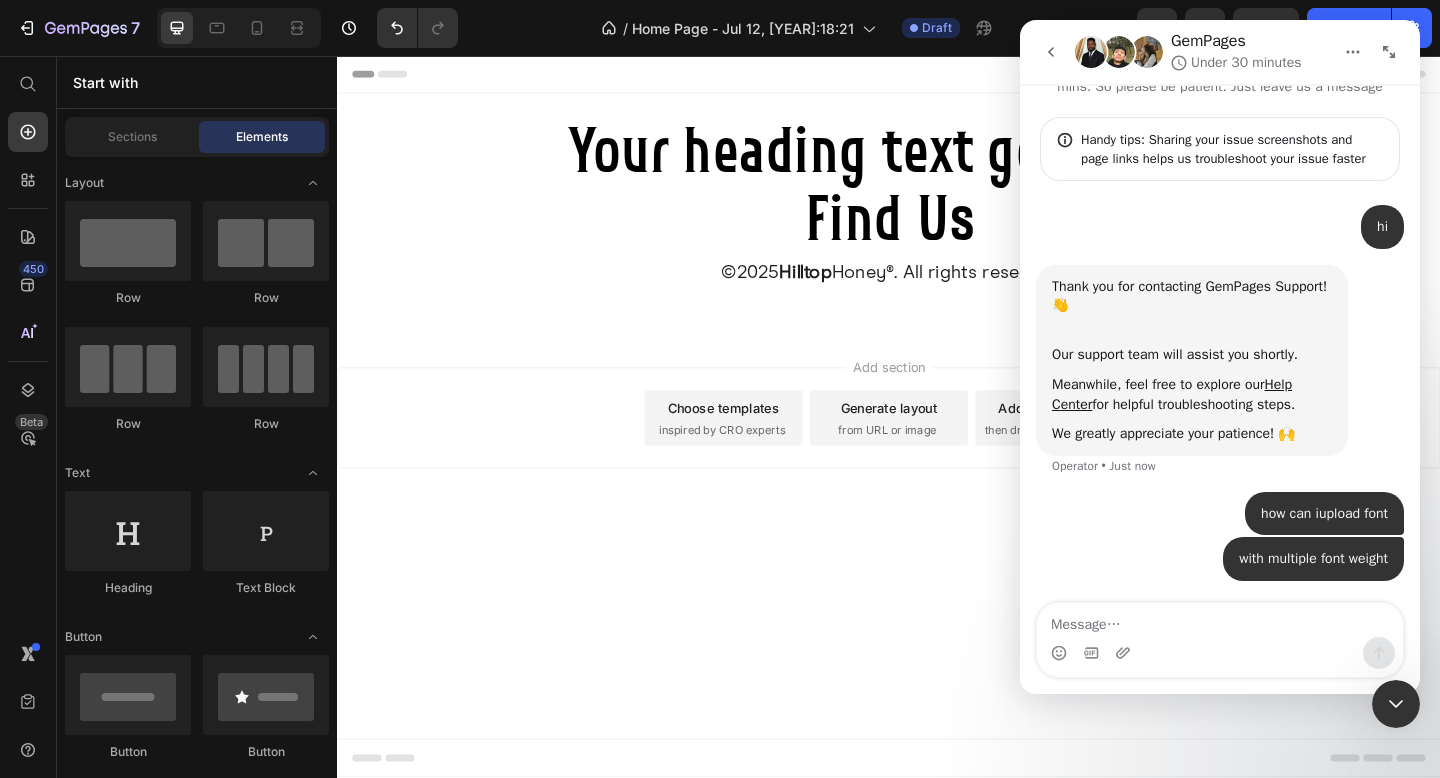 type 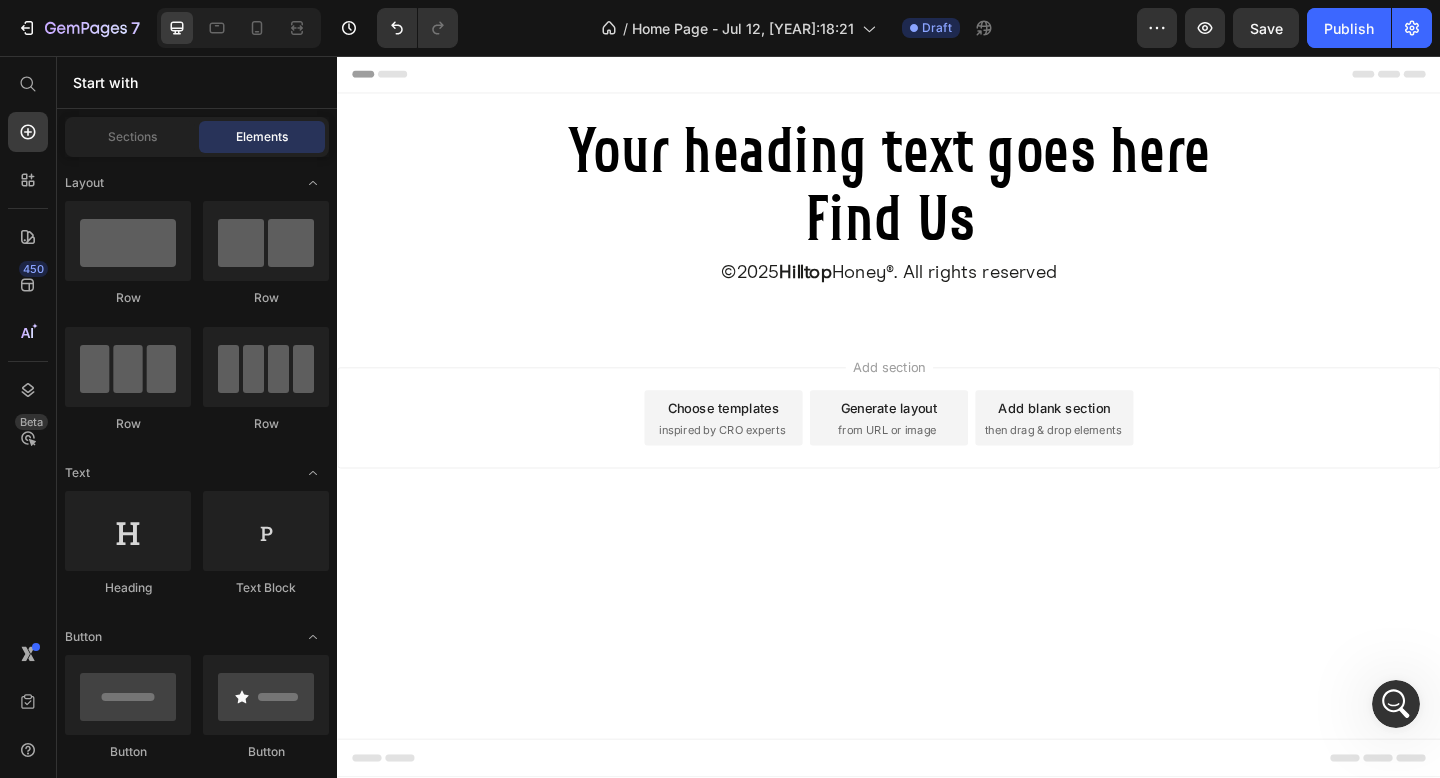 scroll, scrollTop: 0, scrollLeft: 0, axis: both 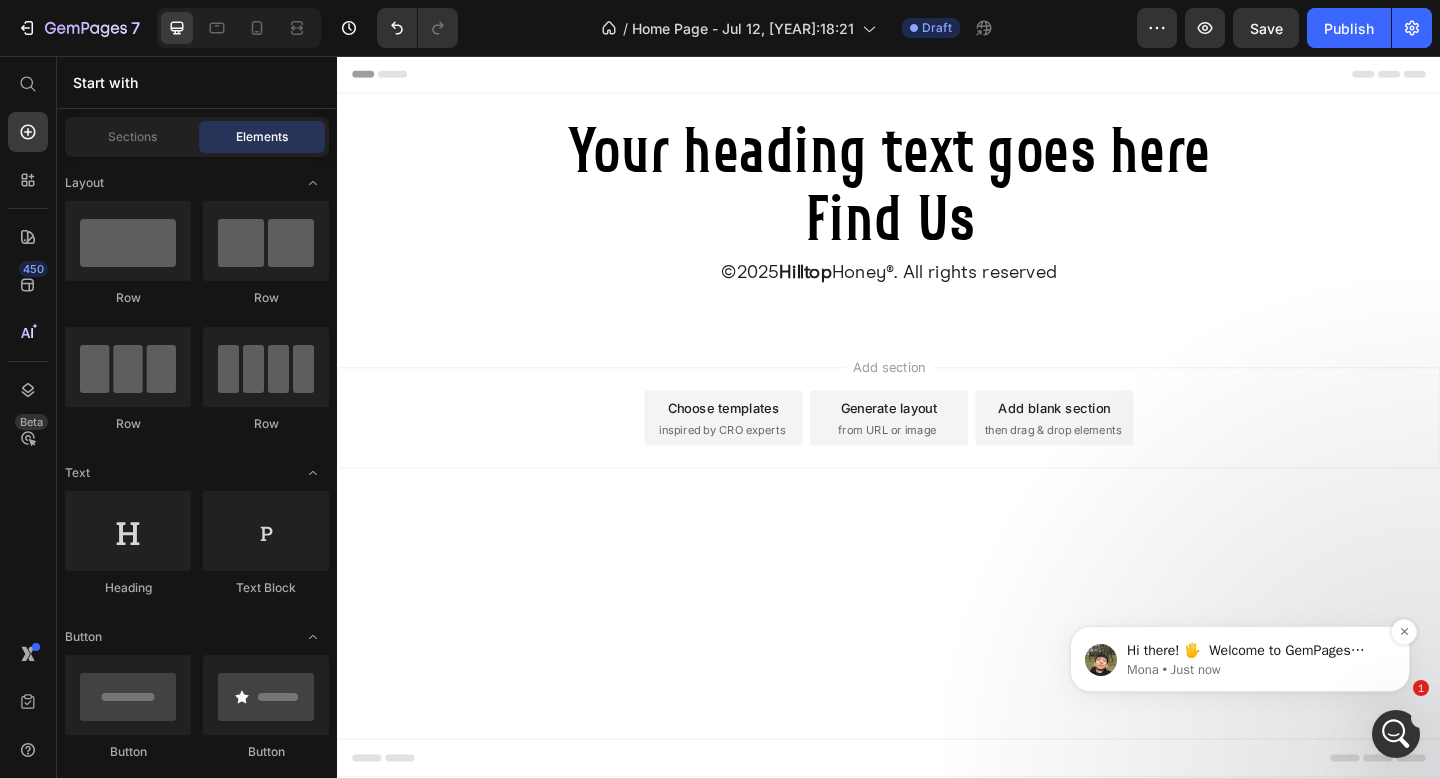 click on "Mona • Just now" at bounding box center (1256, 670) 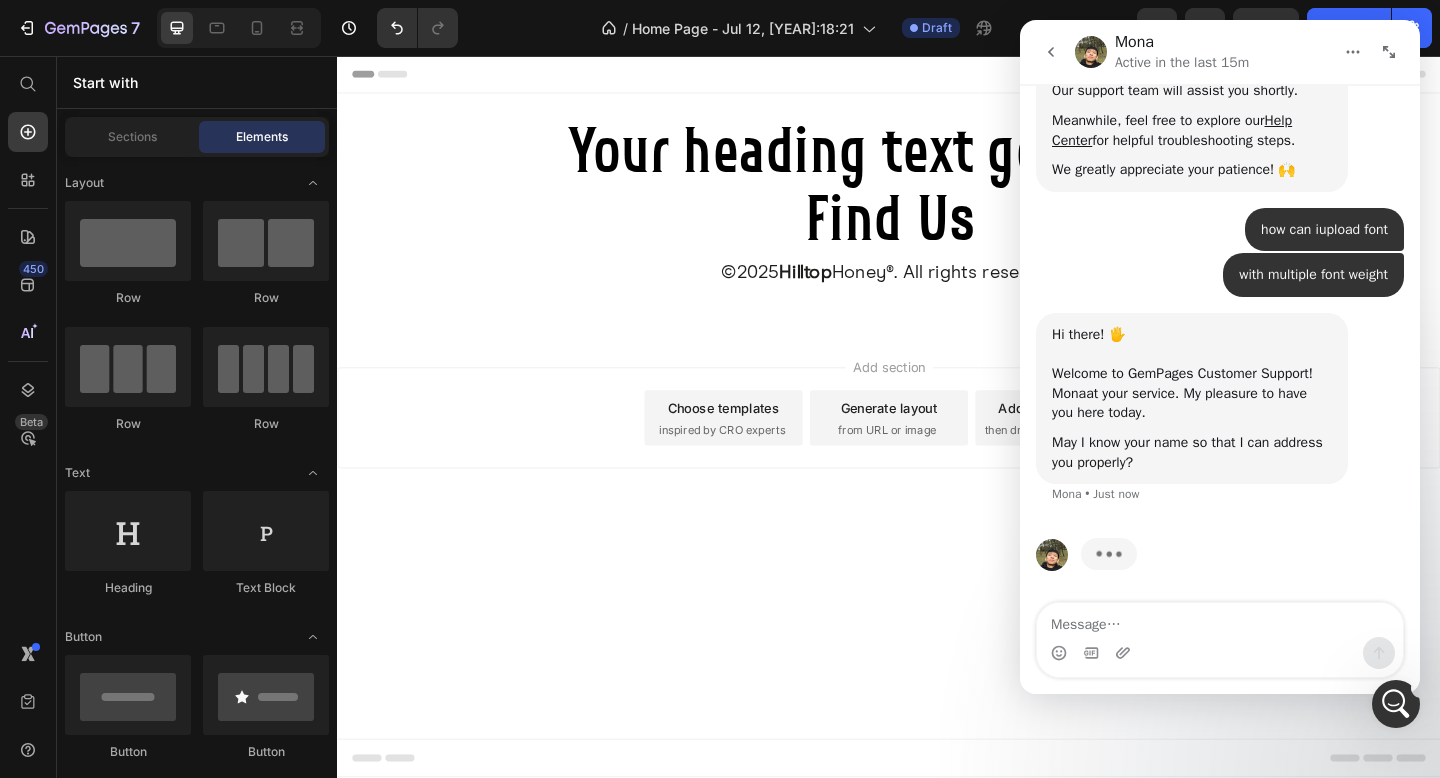scroll, scrollTop: 0, scrollLeft: 0, axis: both 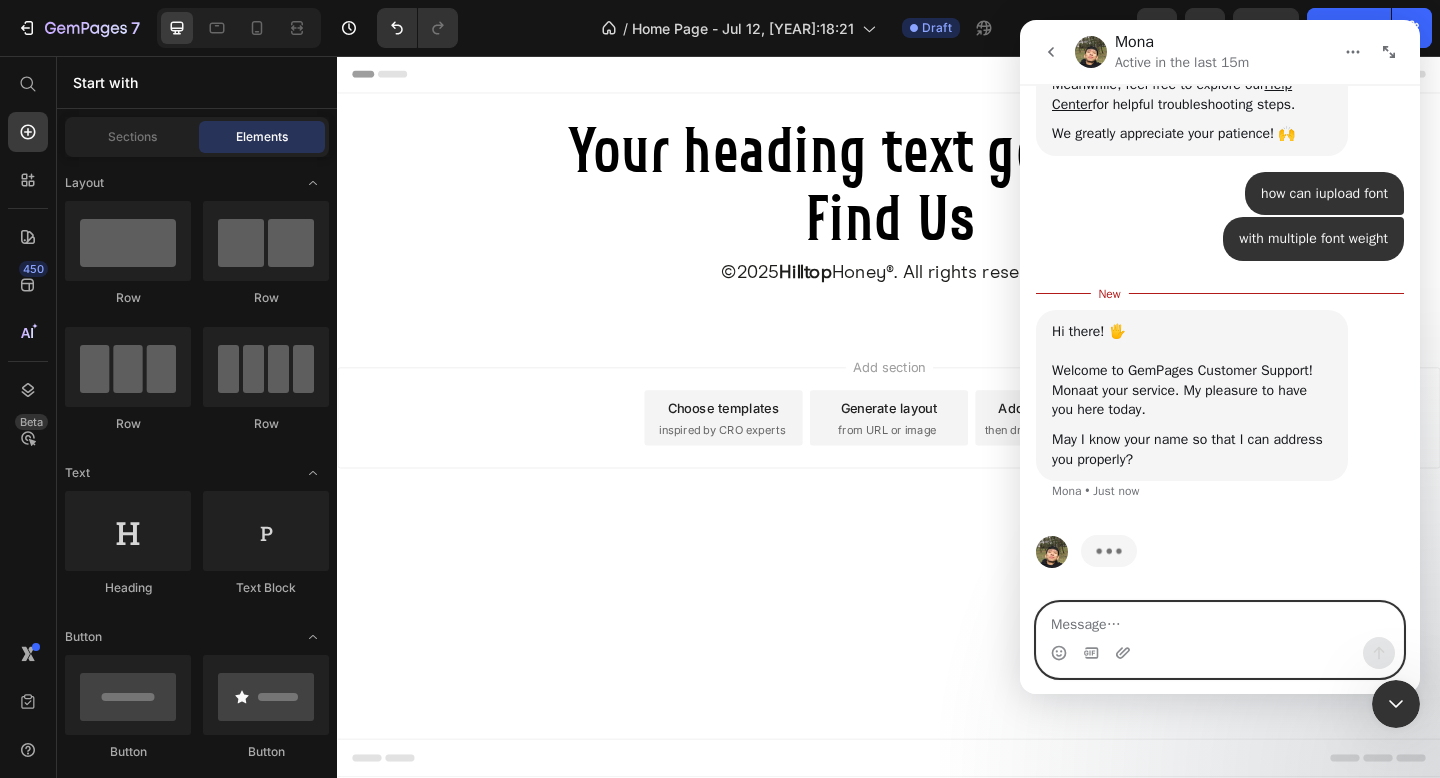 click at bounding box center [1220, 620] 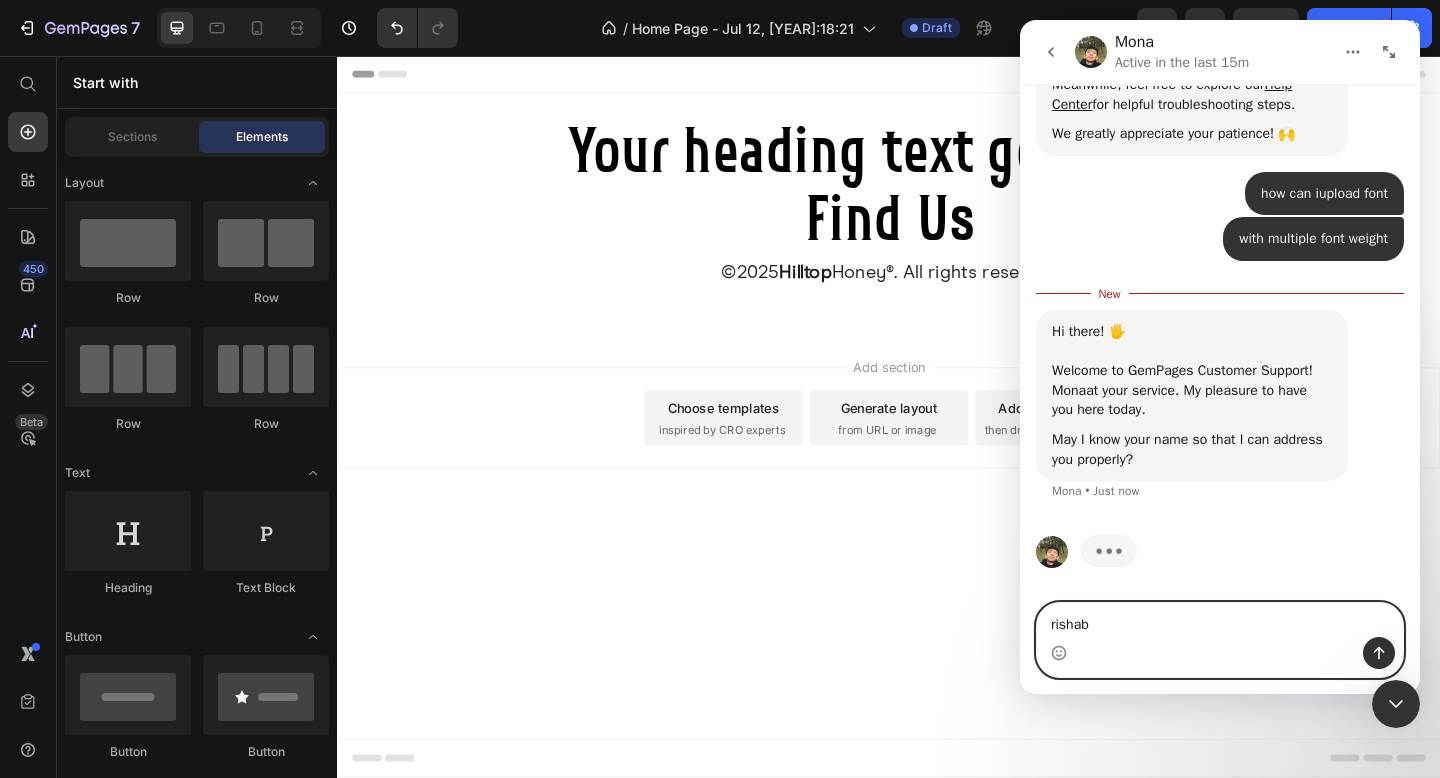 type on "[LAST]" 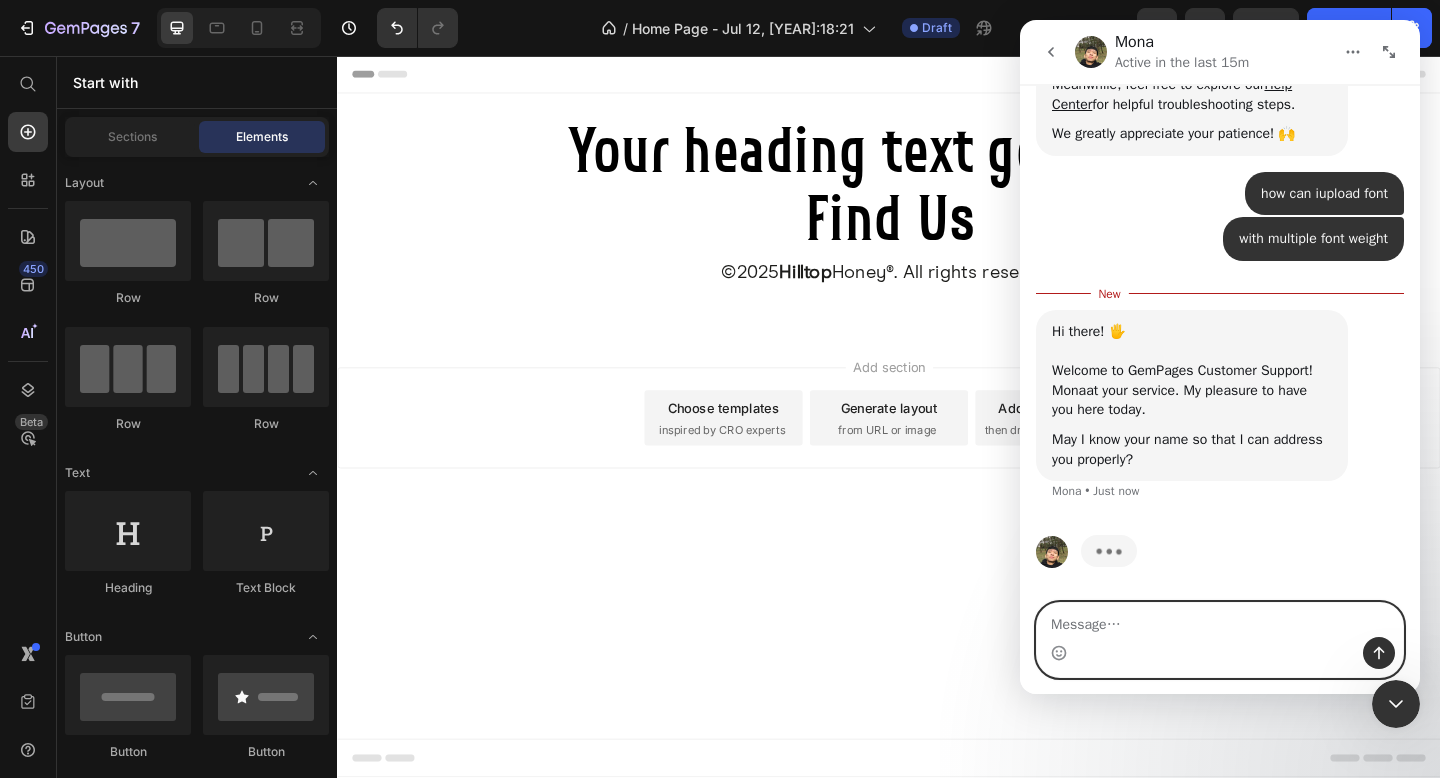 scroll, scrollTop: 390, scrollLeft: 0, axis: vertical 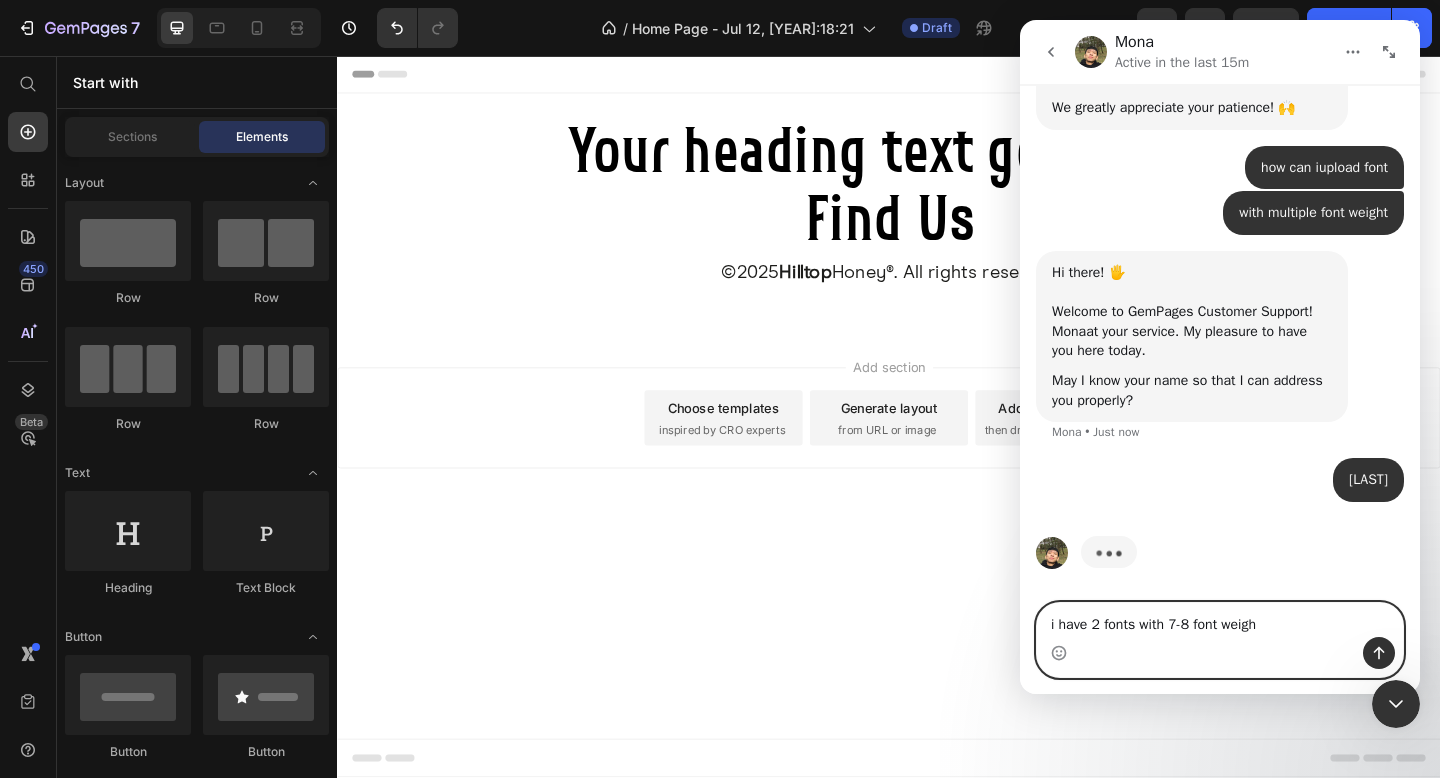type on "i have 2 fonts with 7-8 font weight" 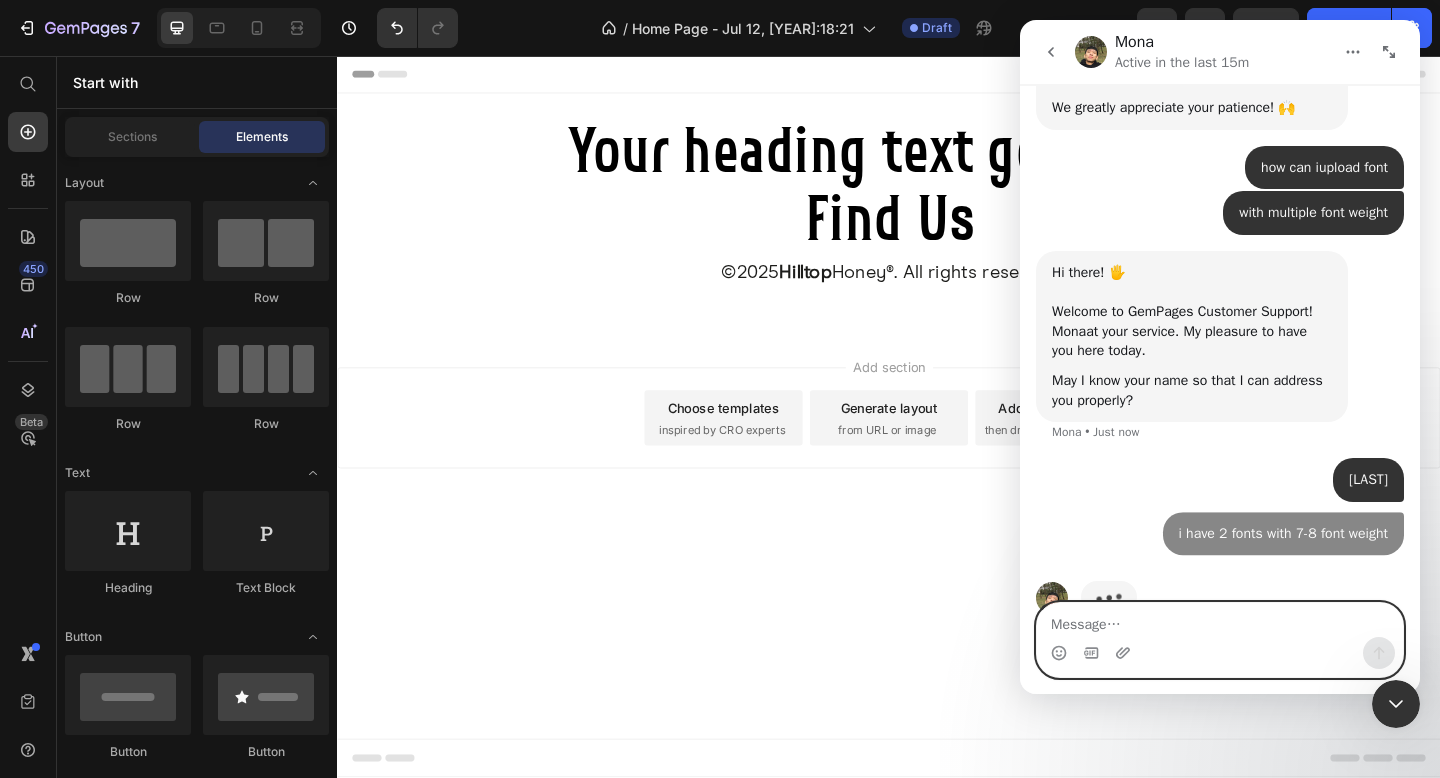 scroll, scrollTop: 436, scrollLeft: 0, axis: vertical 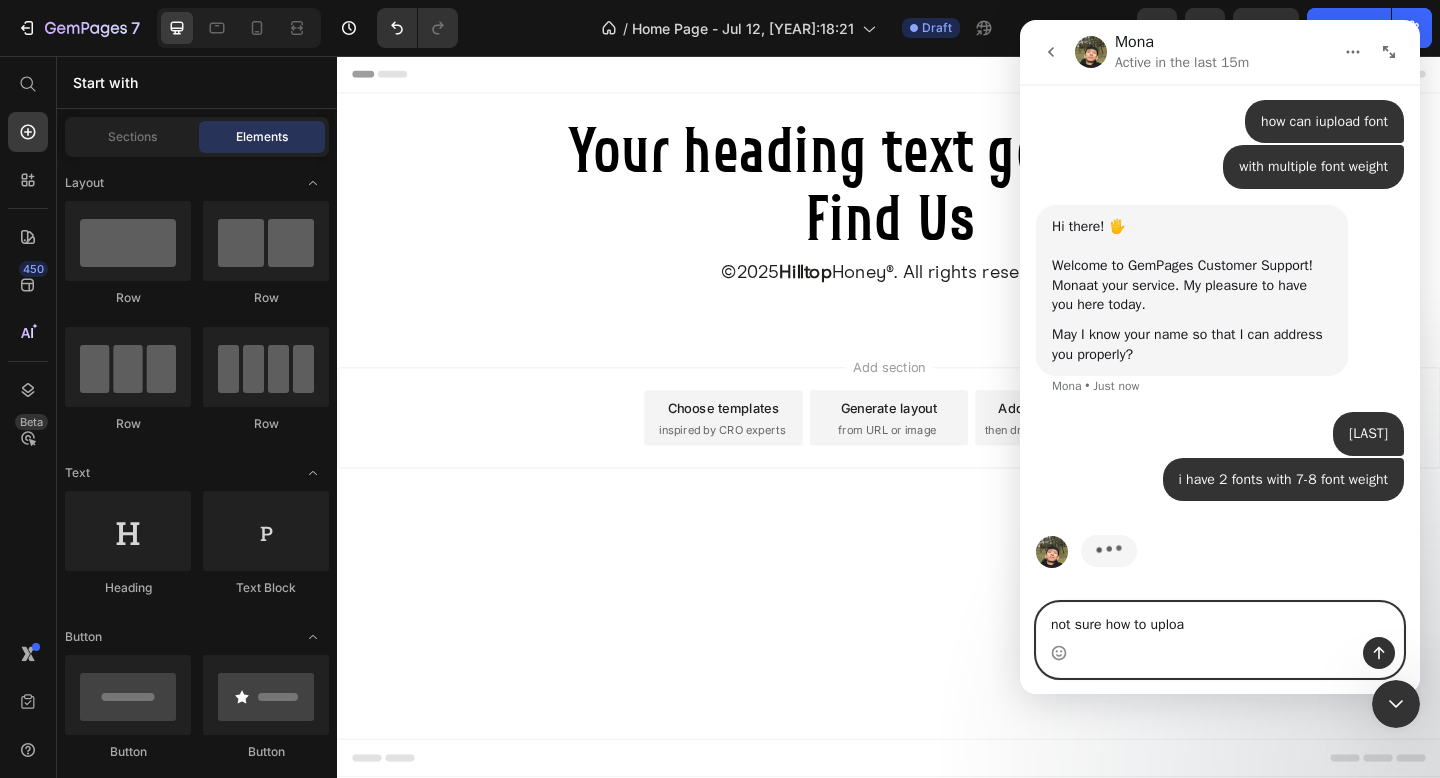 type on "not sure how to upload" 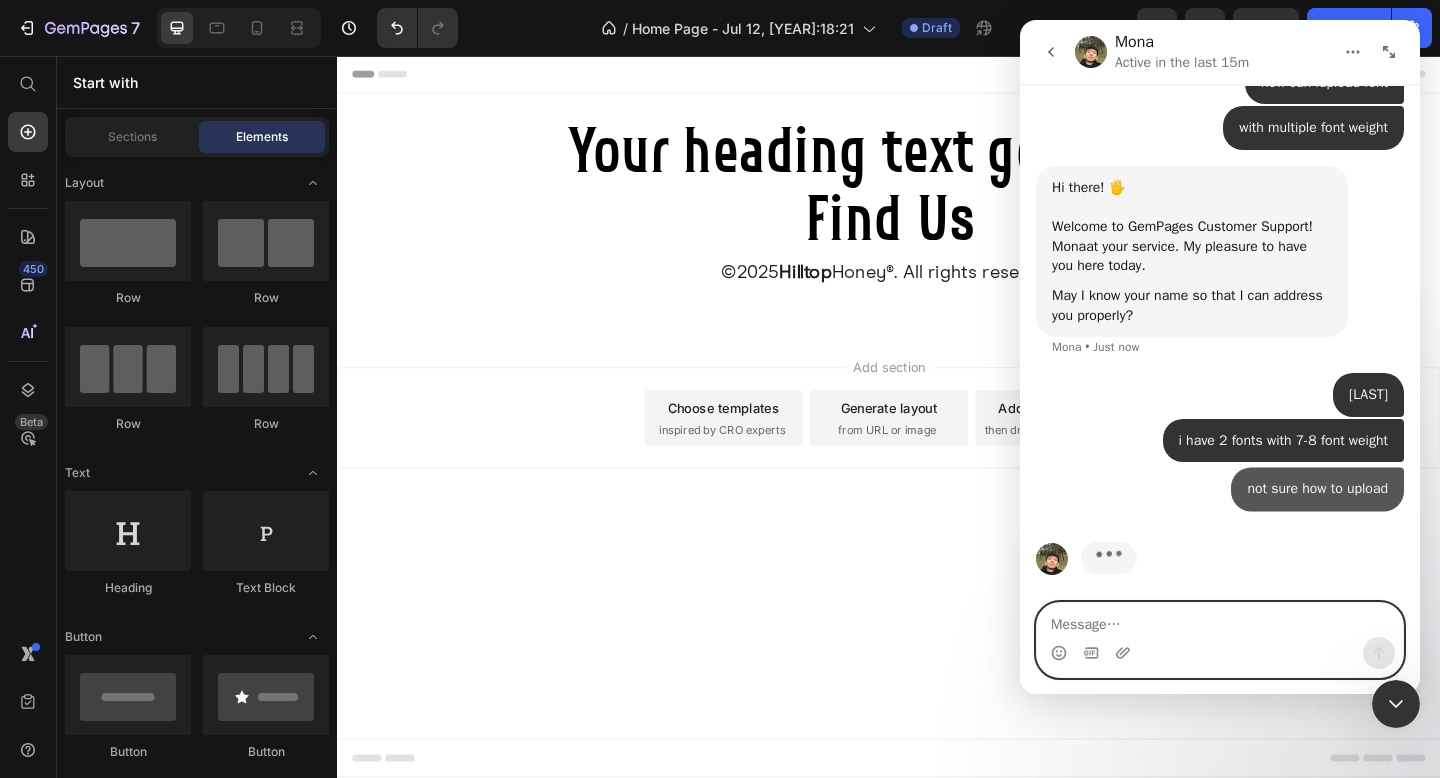 scroll, scrollTop: 482, scrollLeft: 0, axis: vertical 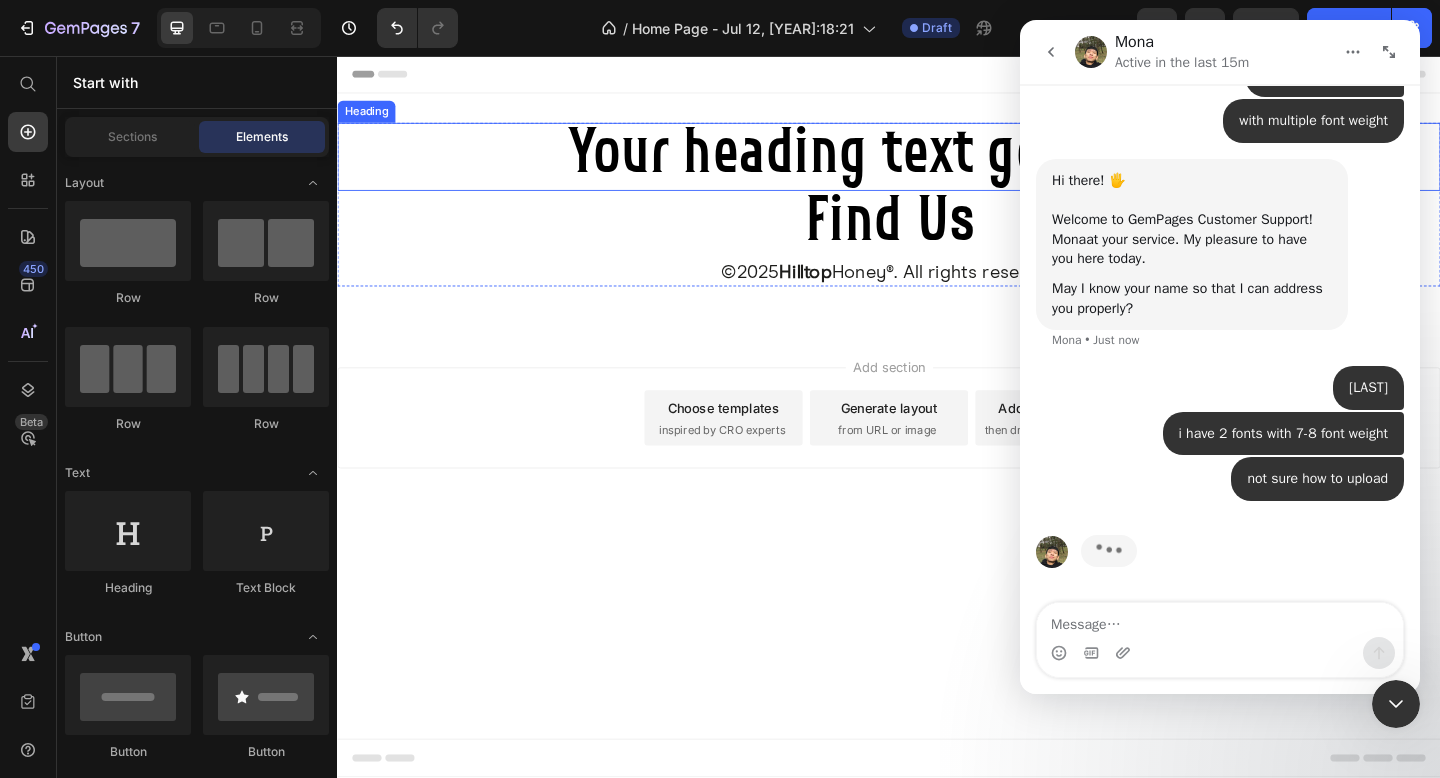 click on "Your heading text goes here" at bounding box center [937, 166] 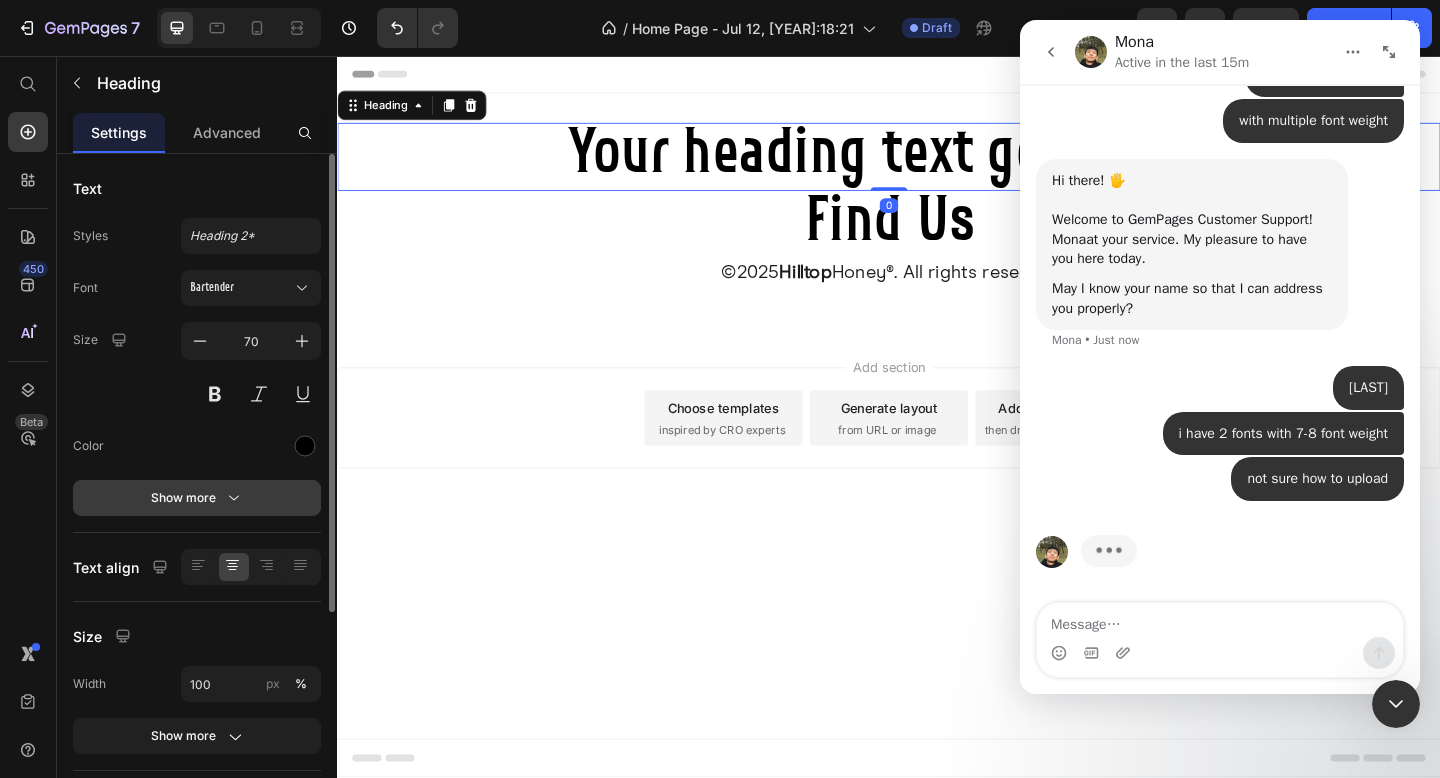 click on "Show more" at bounding box center [197, 498] 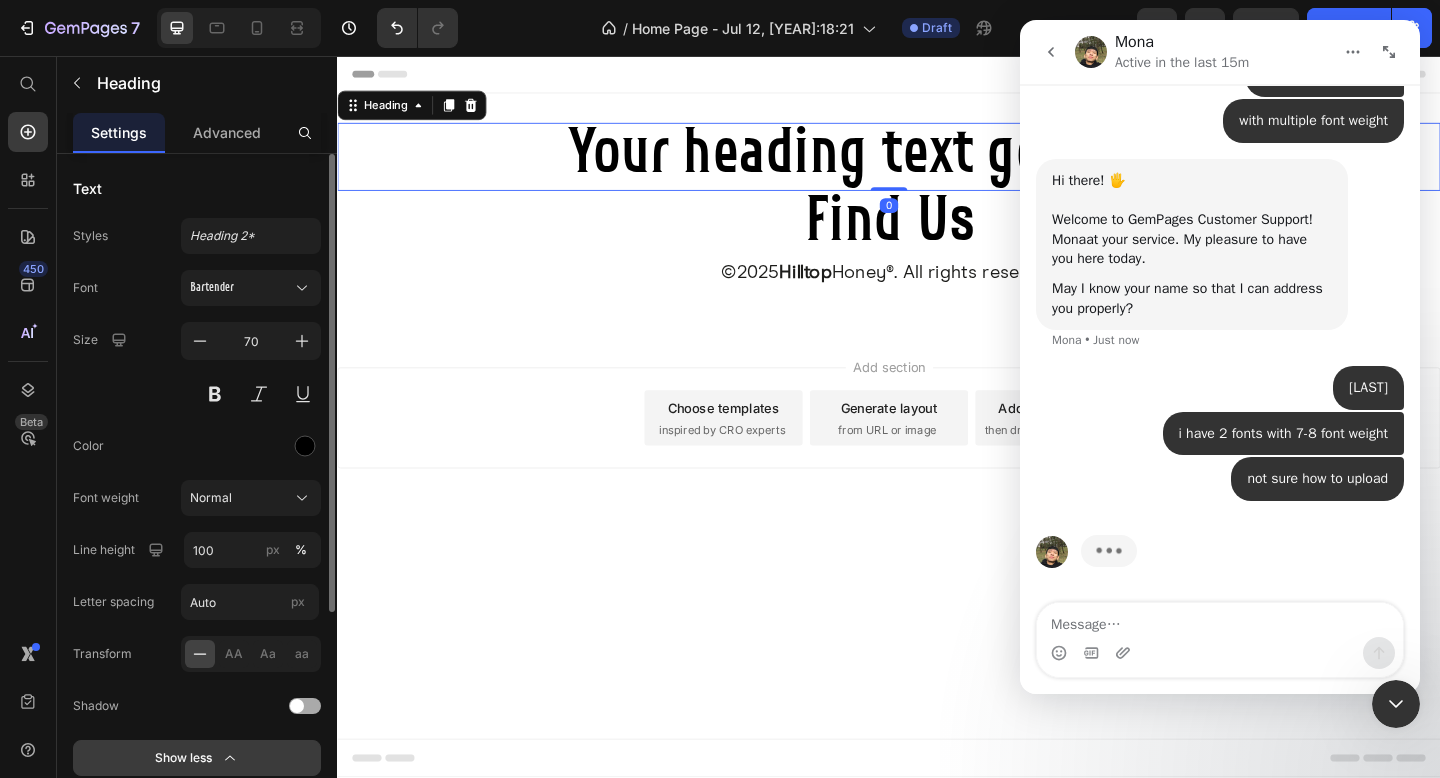 click on "Normal" at bounding box center (211, 498) 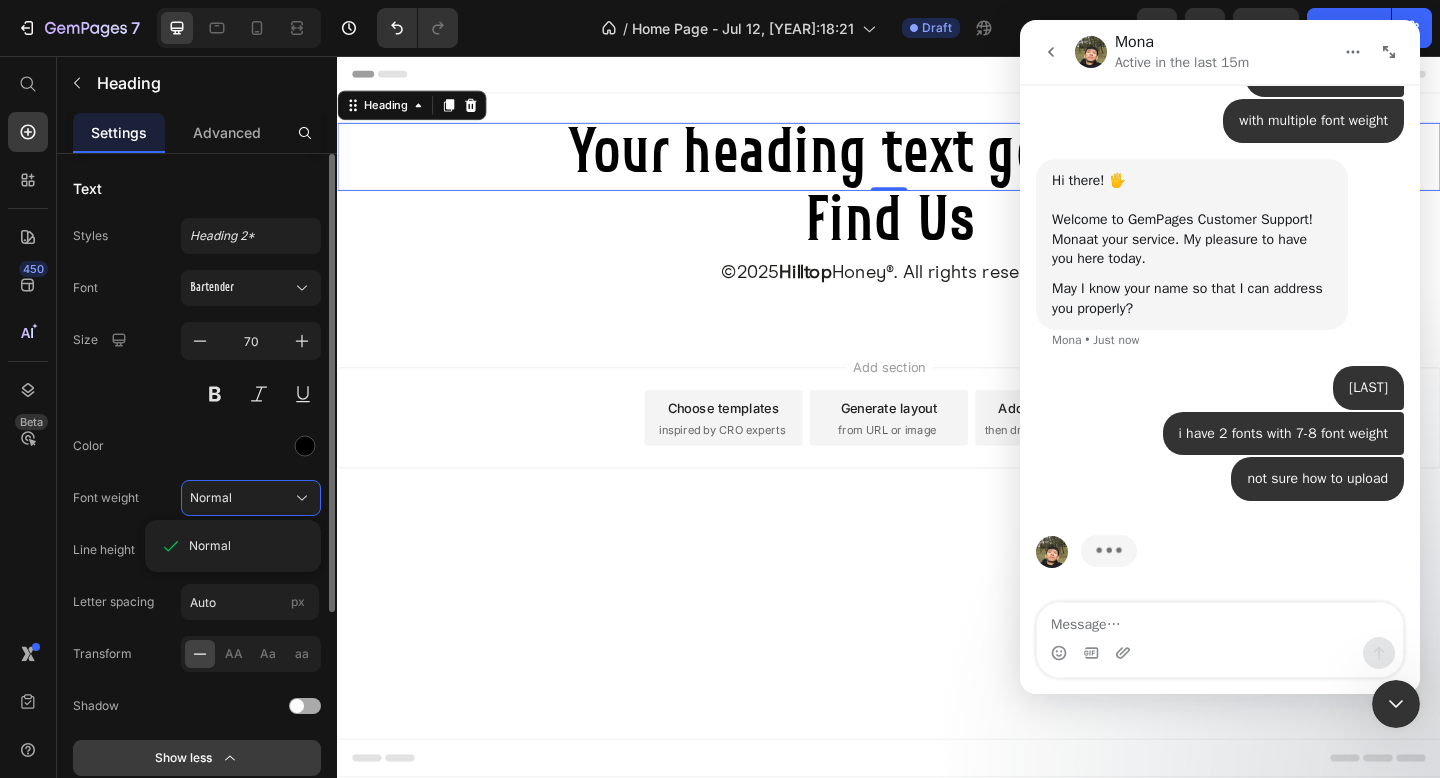 scroll, scrollTop: 405, scrollLeft: 0, axis: vertical 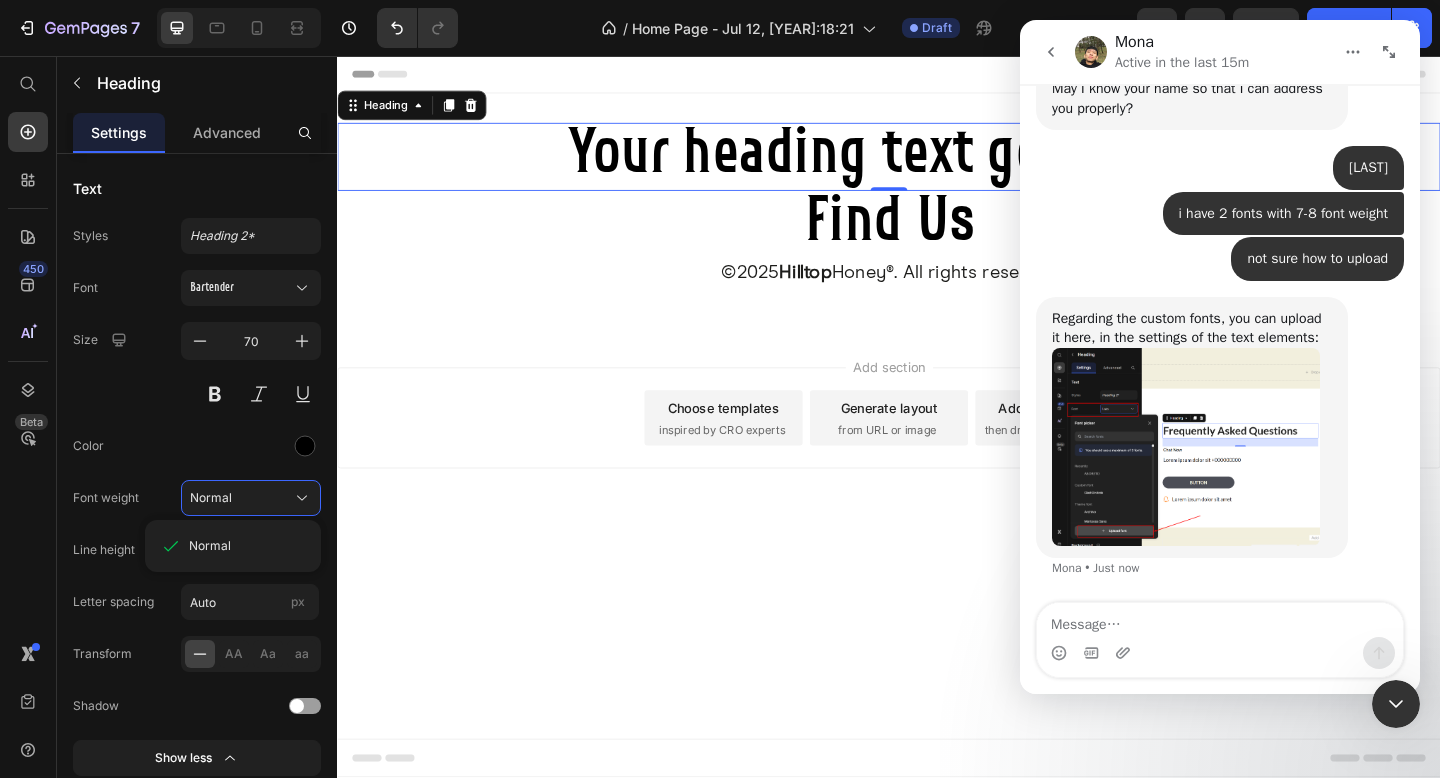 click at bounding box center [1186, 447] 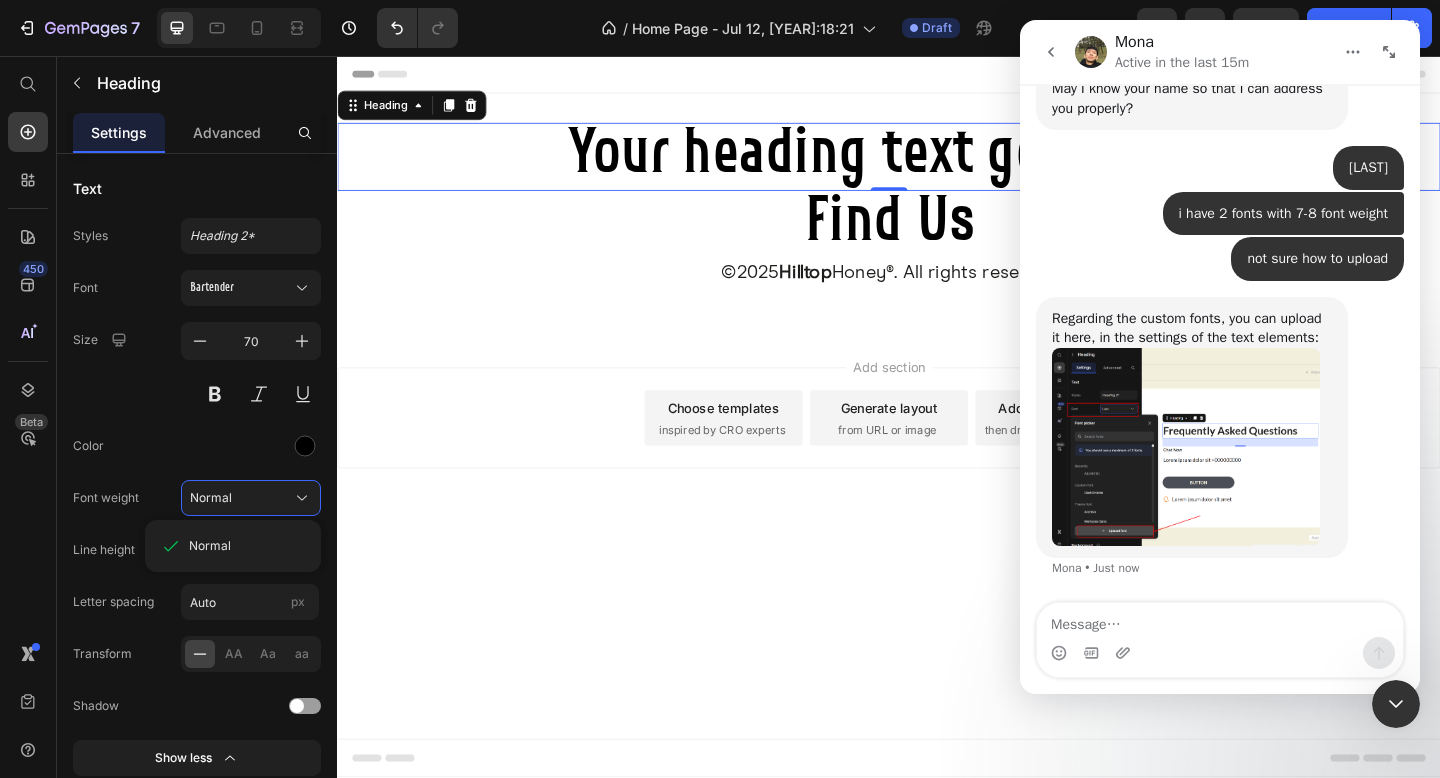 scroll, scrollTop: 0, scrollLeft: 0, axis: both 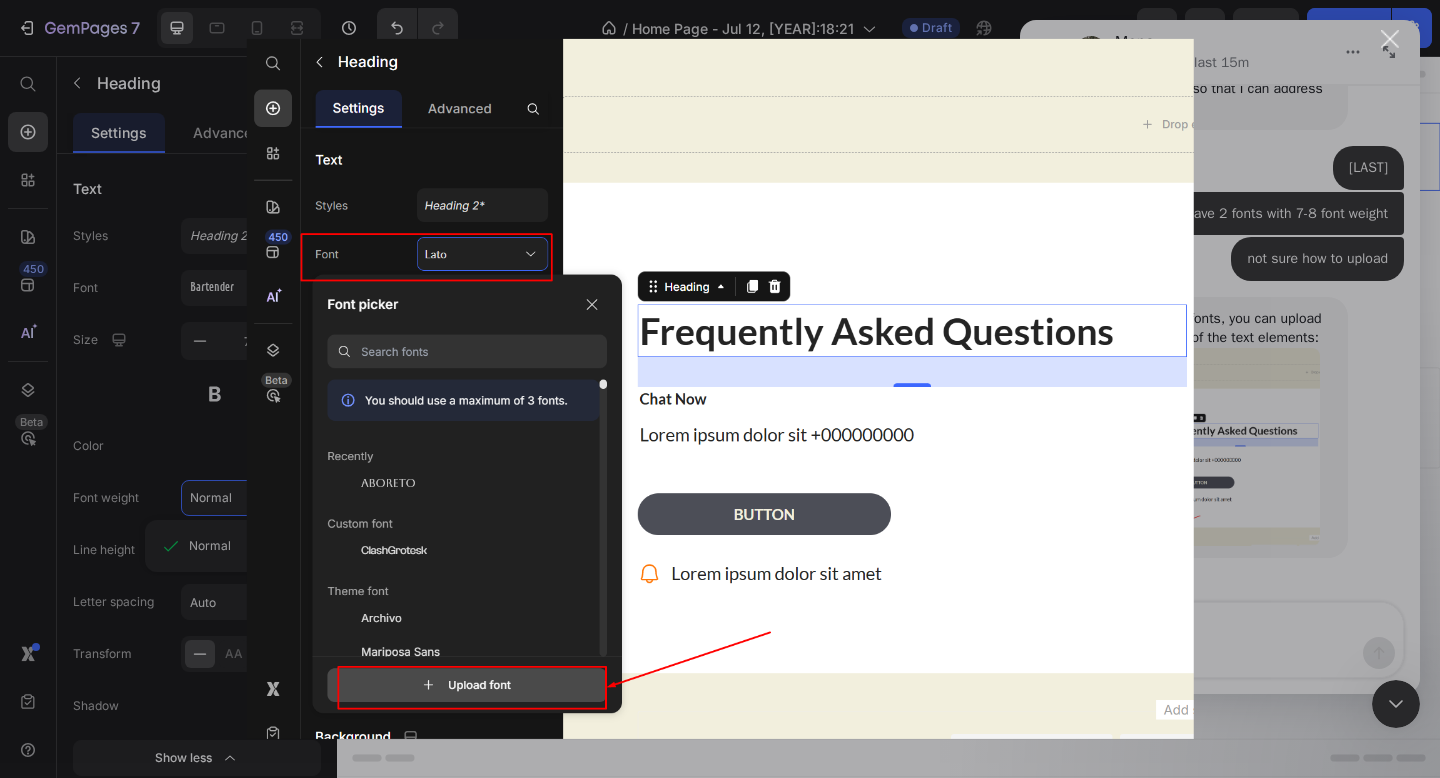 click at bounding box center (720, 389) 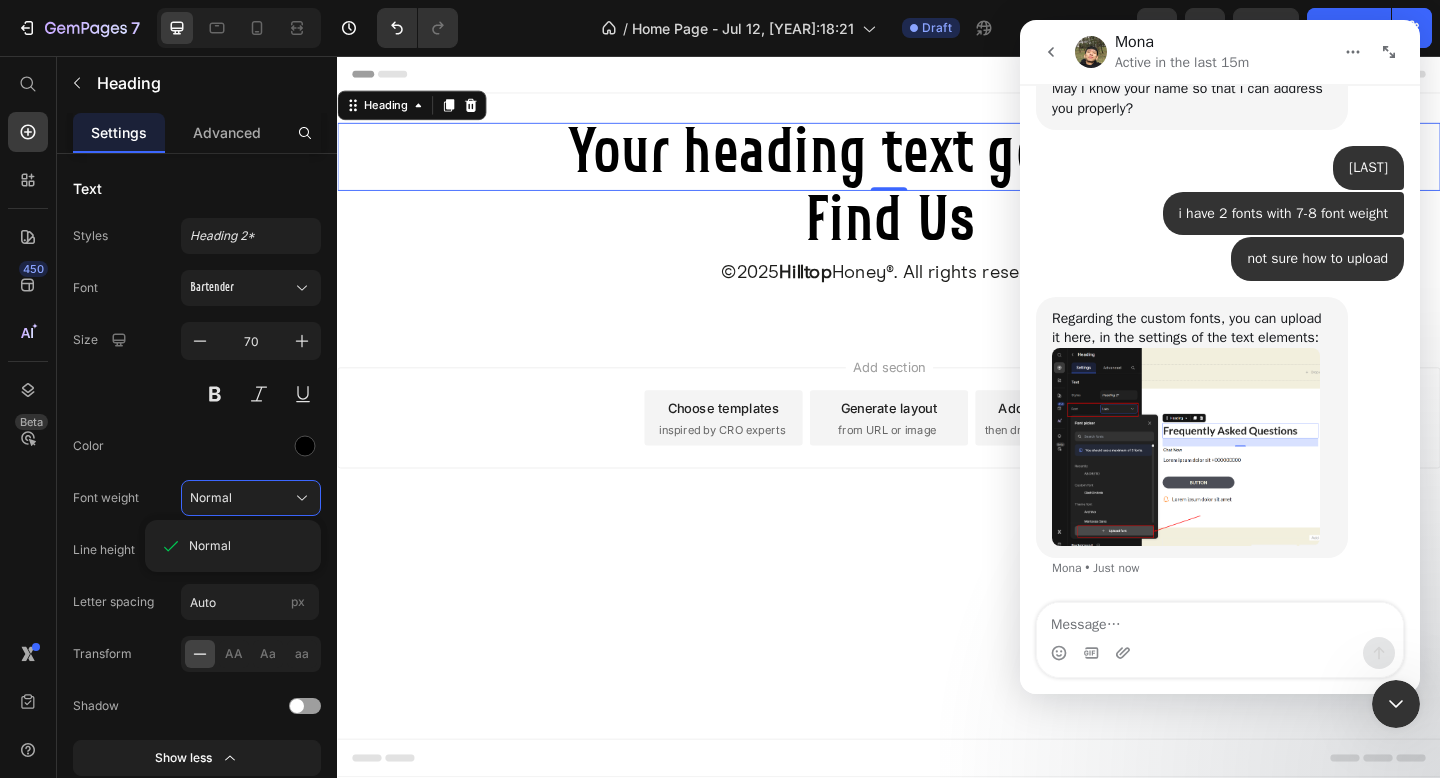 click at bounding box center (1220, 653) 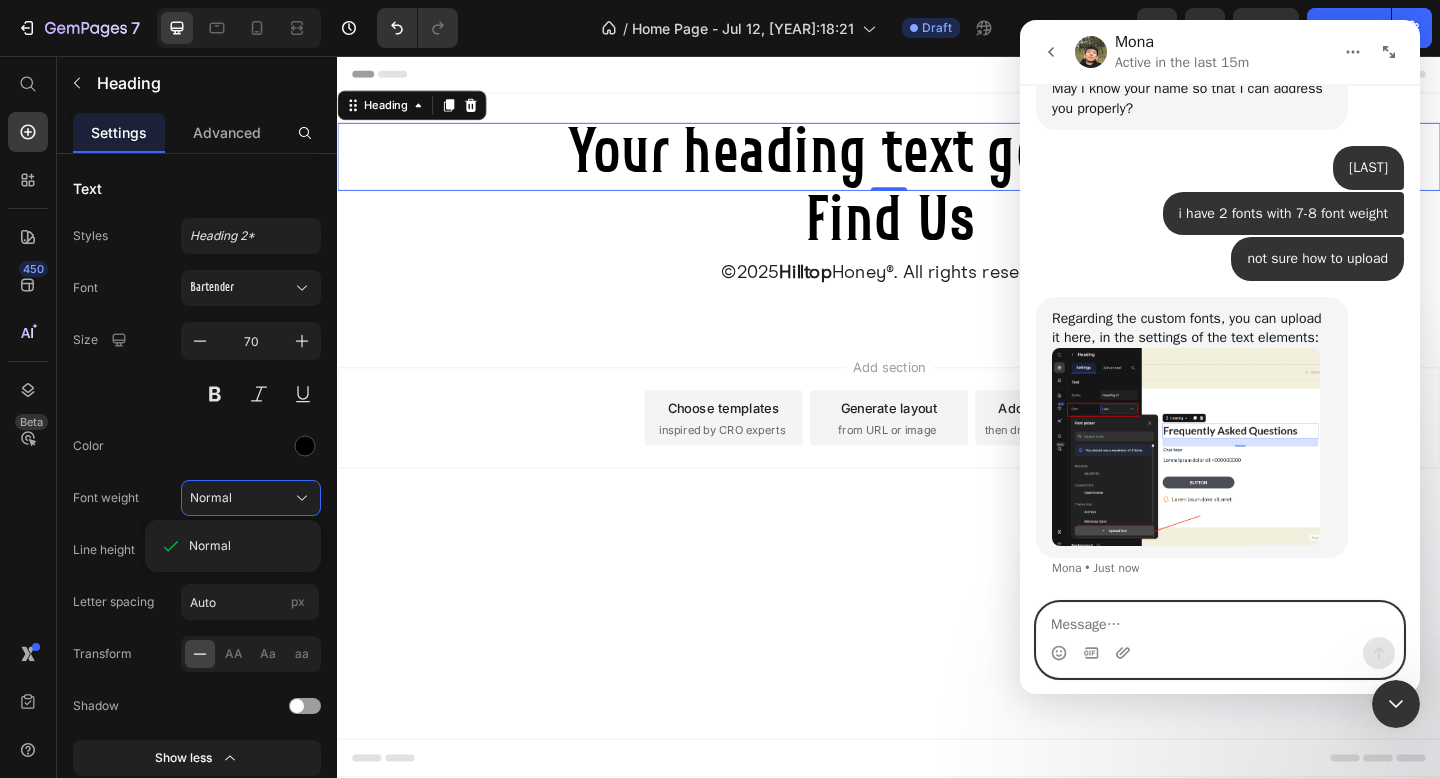click at bounding box center [1220, 620] 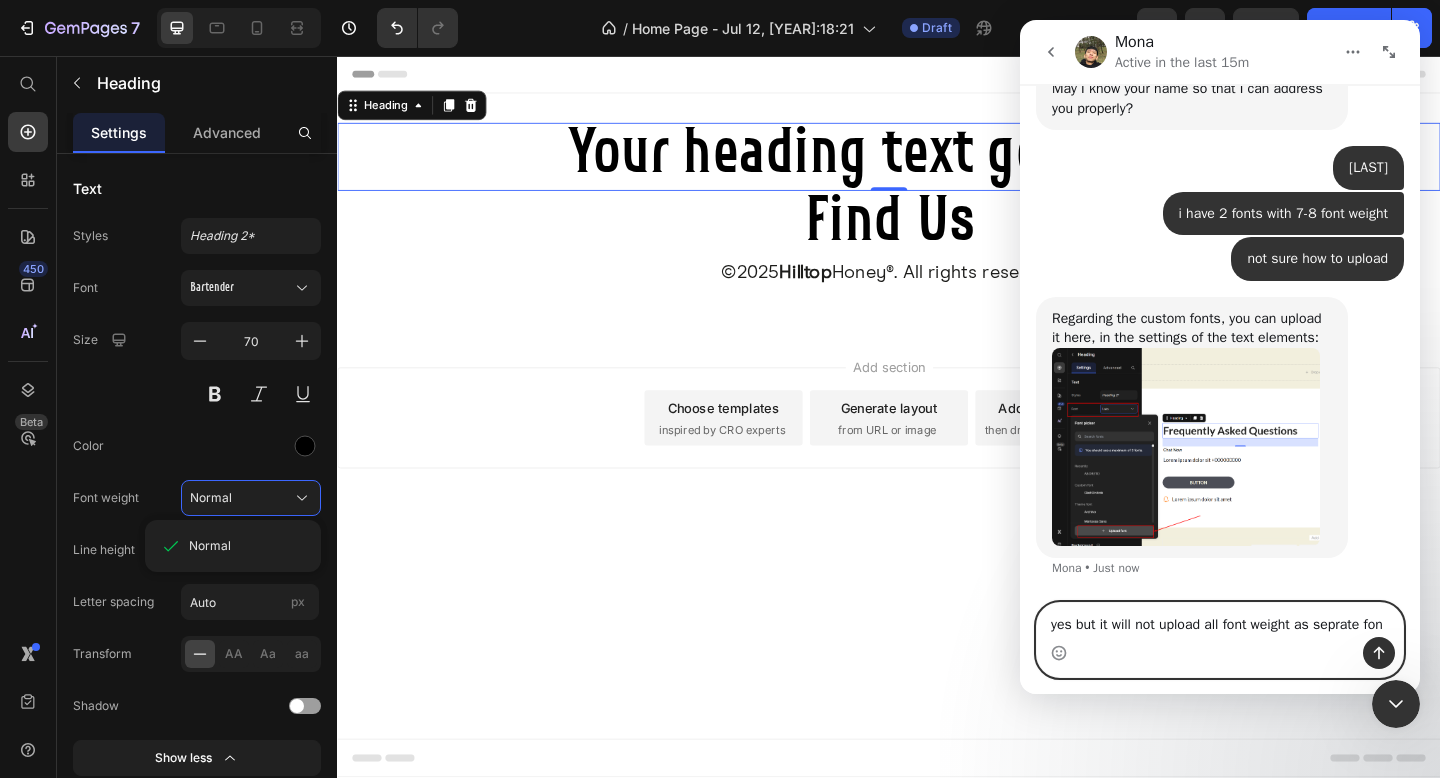 type on "yes but it will not upload all font weight as seprate font" 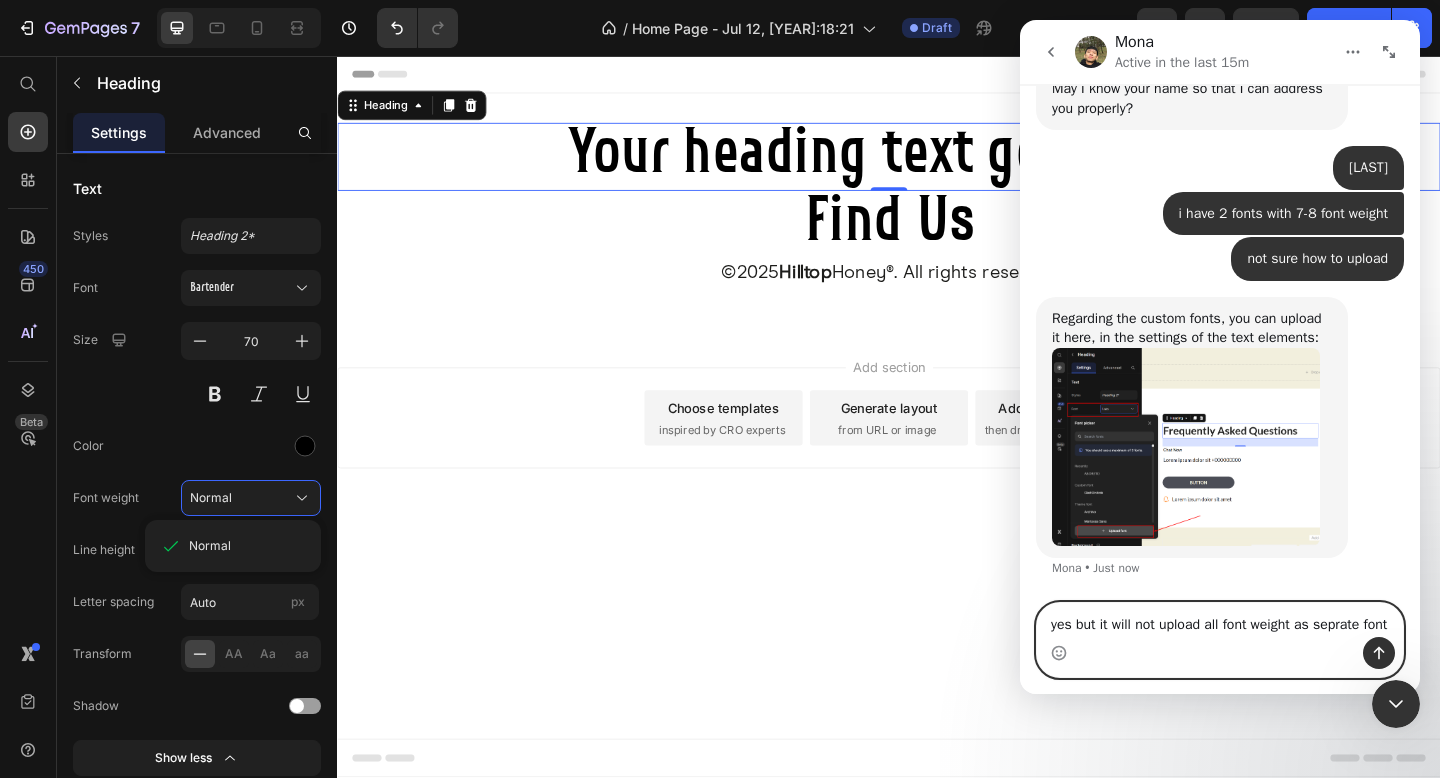 type 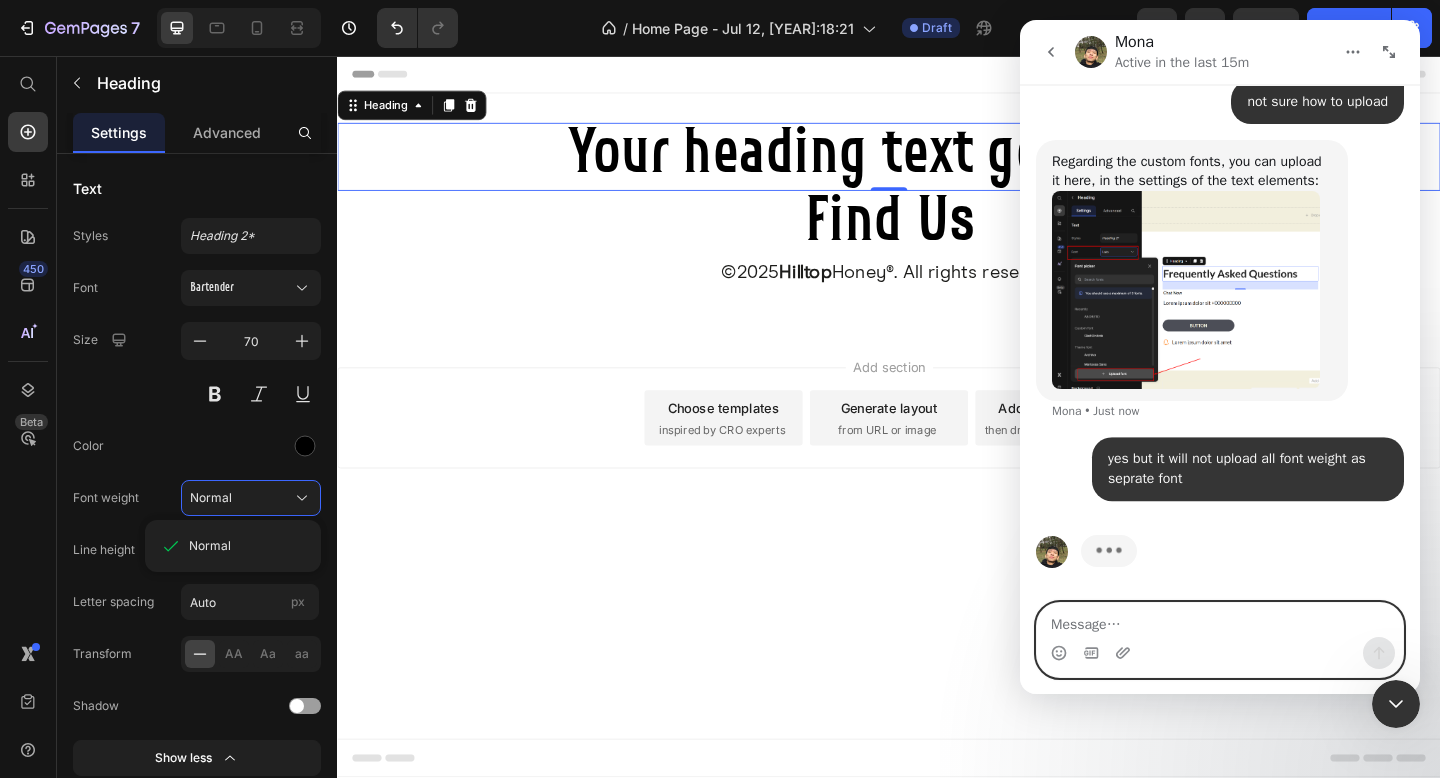scroll, scrollTop: 858, scrollLeft: 0, axis: vertical 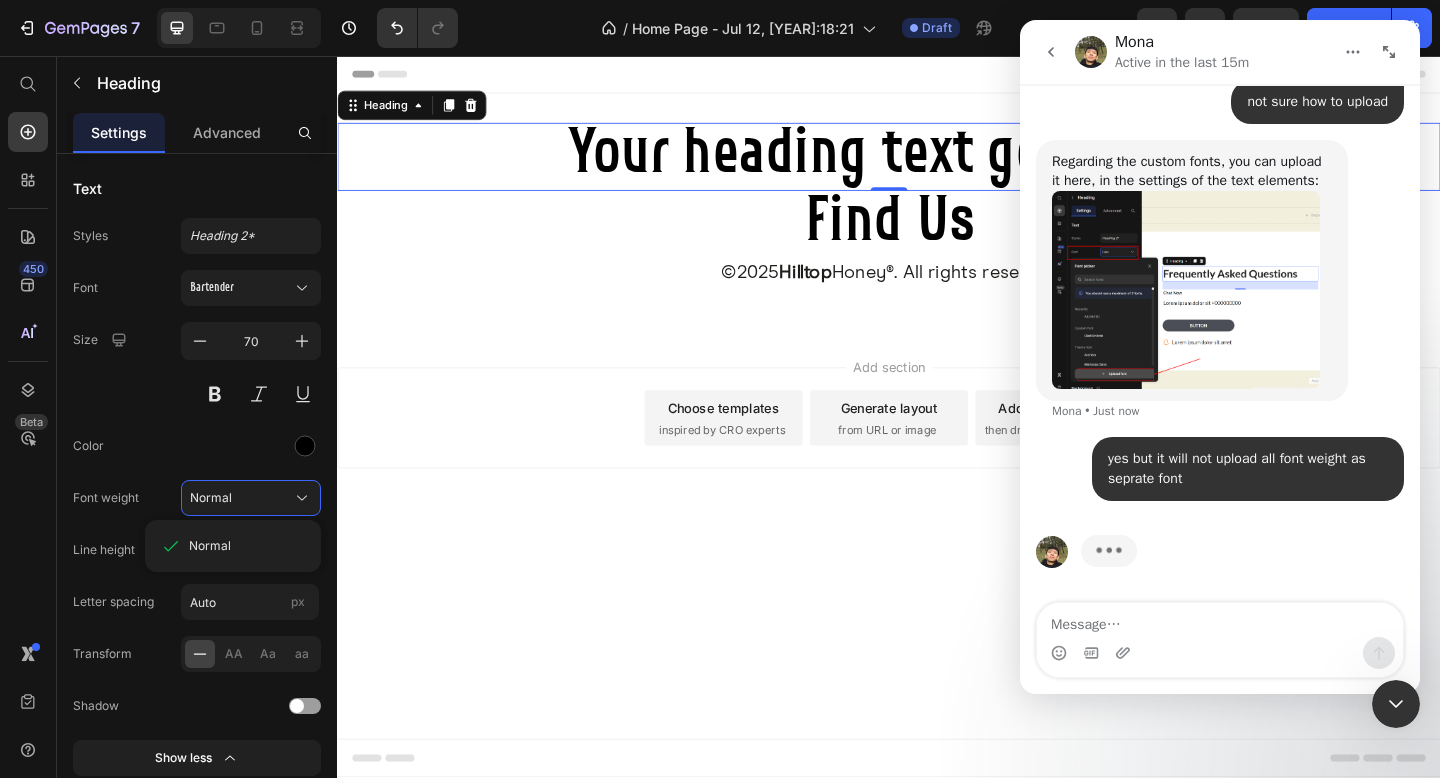 click 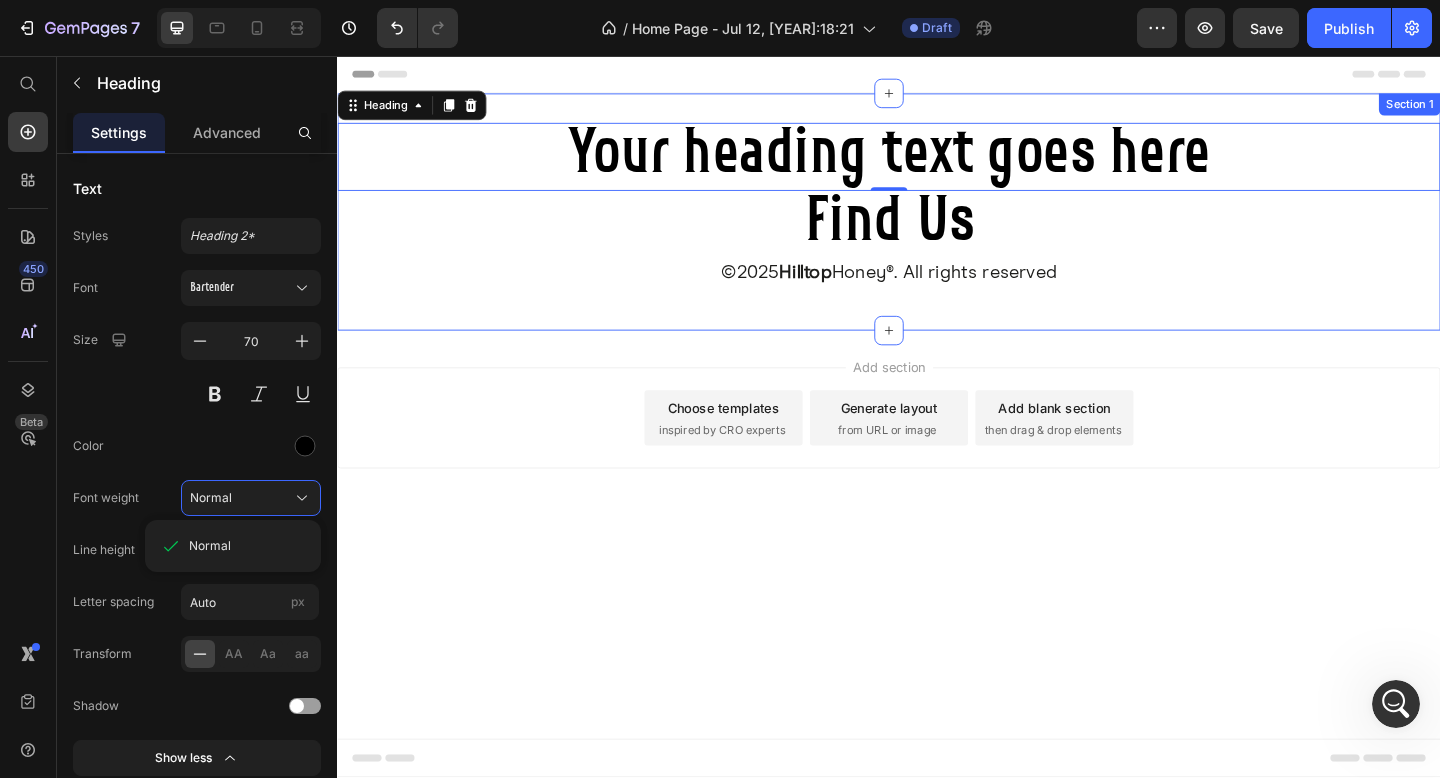 click on "Hilltop" at bounding box center [846, 292] 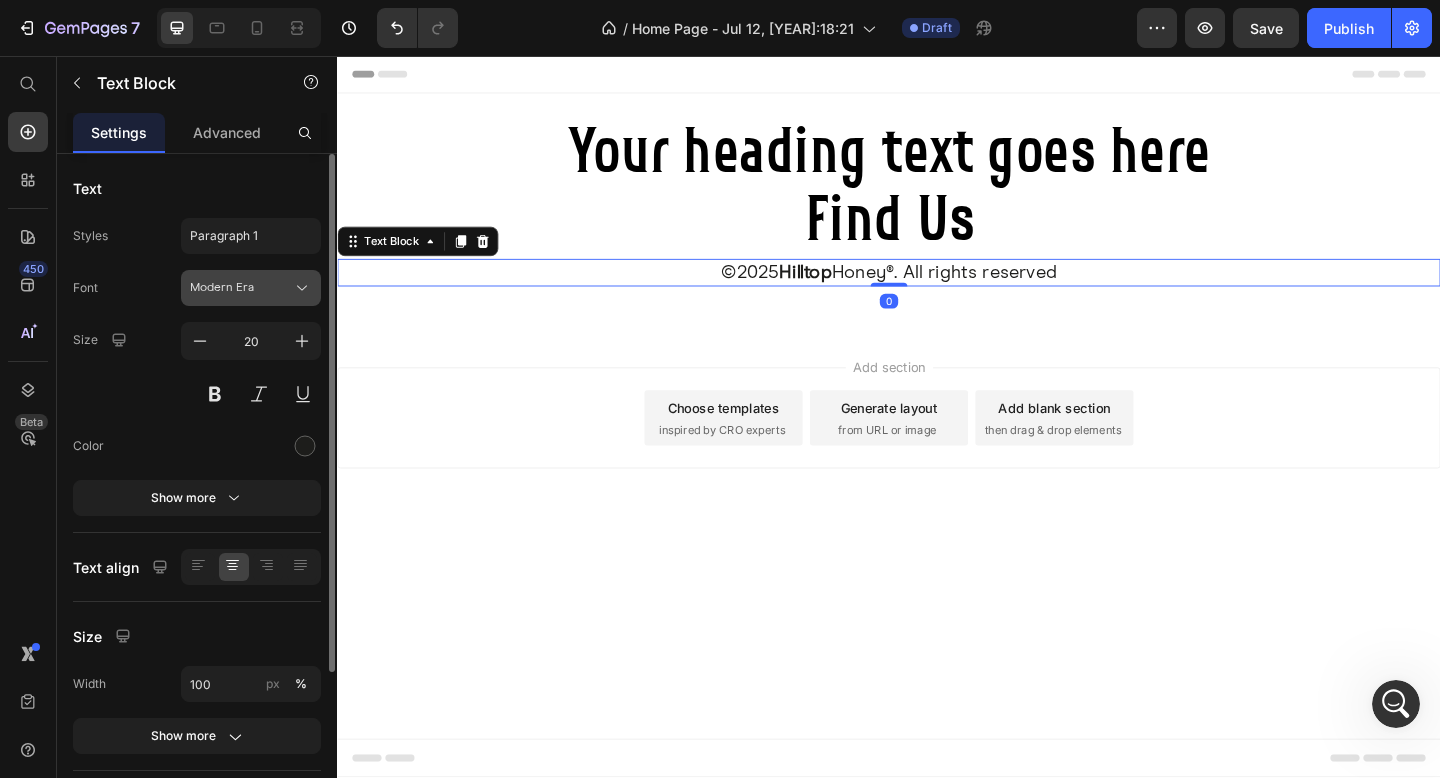 click on "Modern Era" at bounding box center (241, 288) 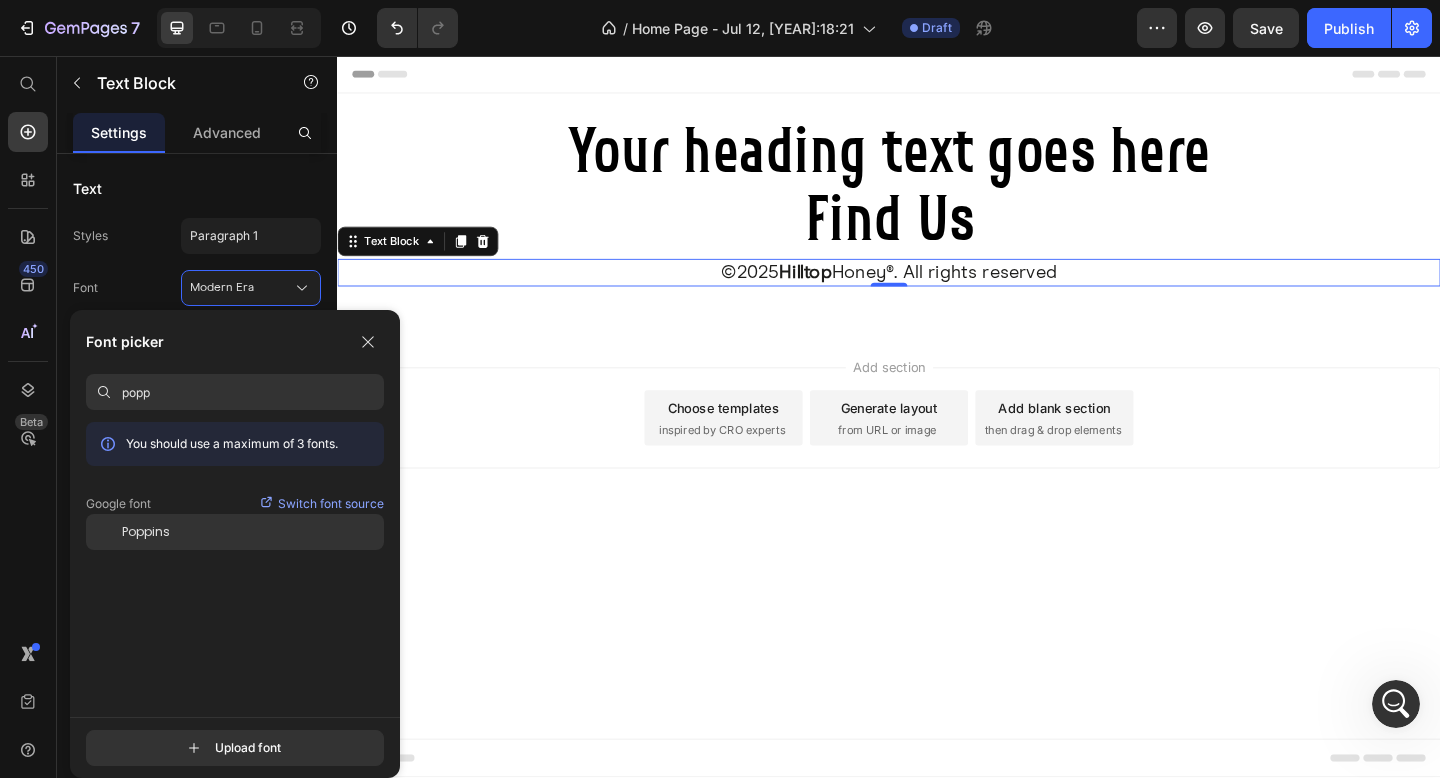 type on "popp" 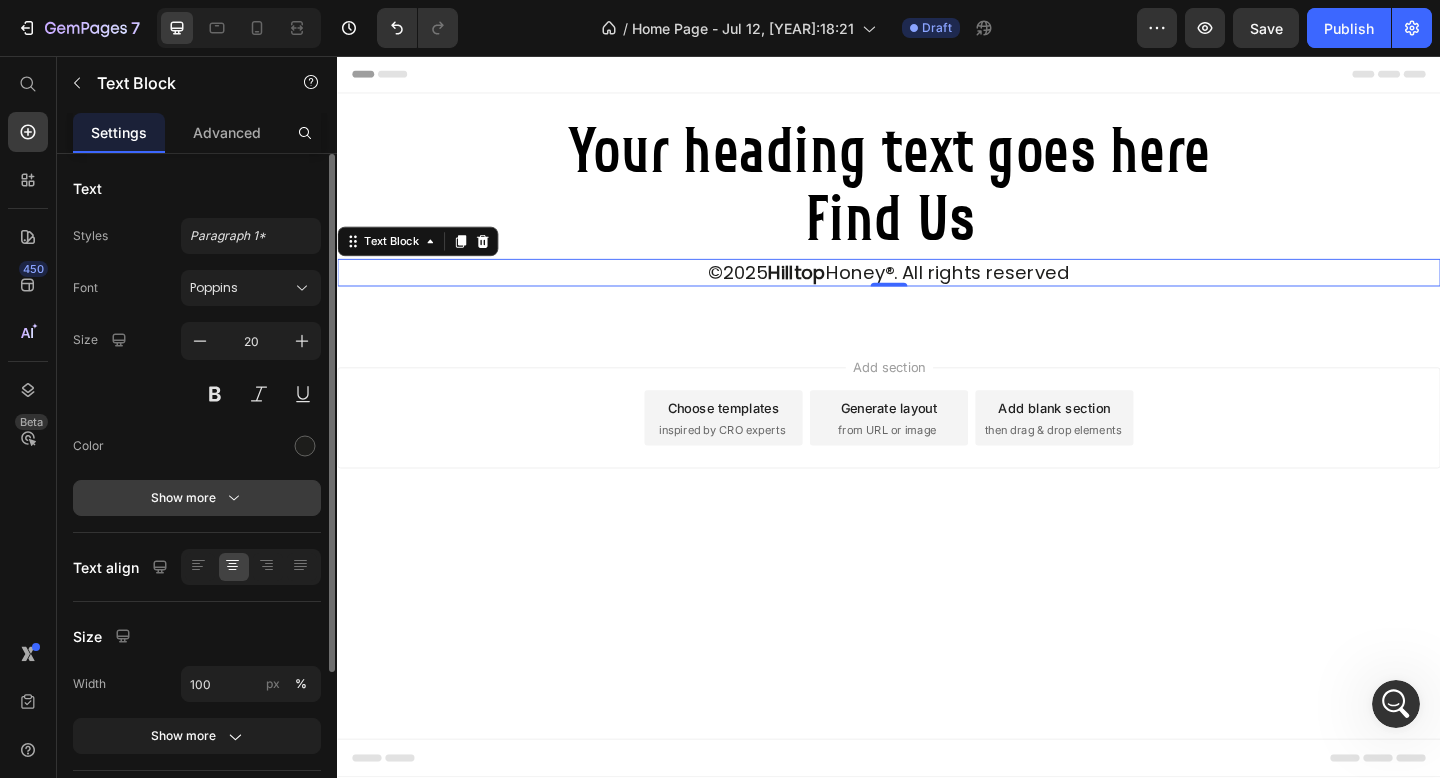 click on "Show more" at bounding box center (197, 498) 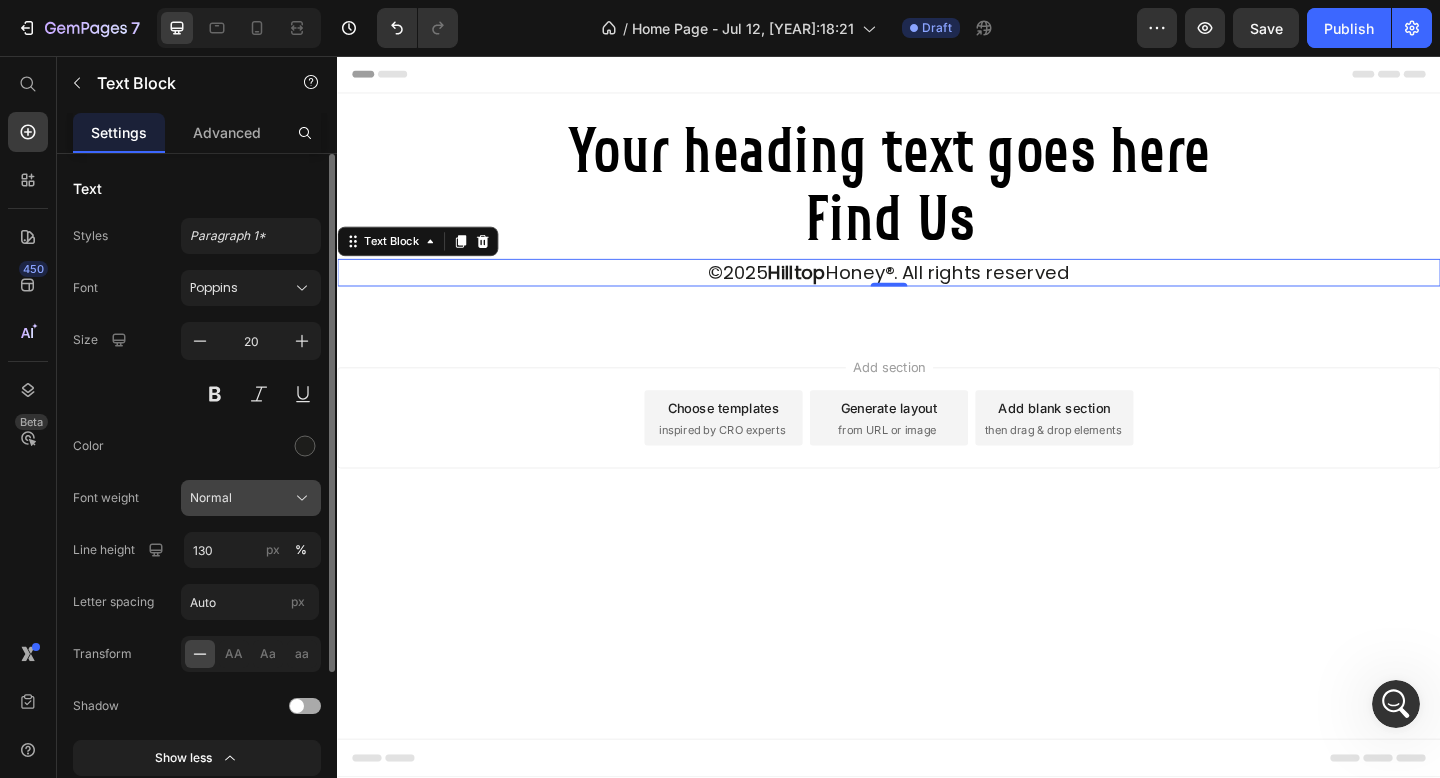 click on "Normal" 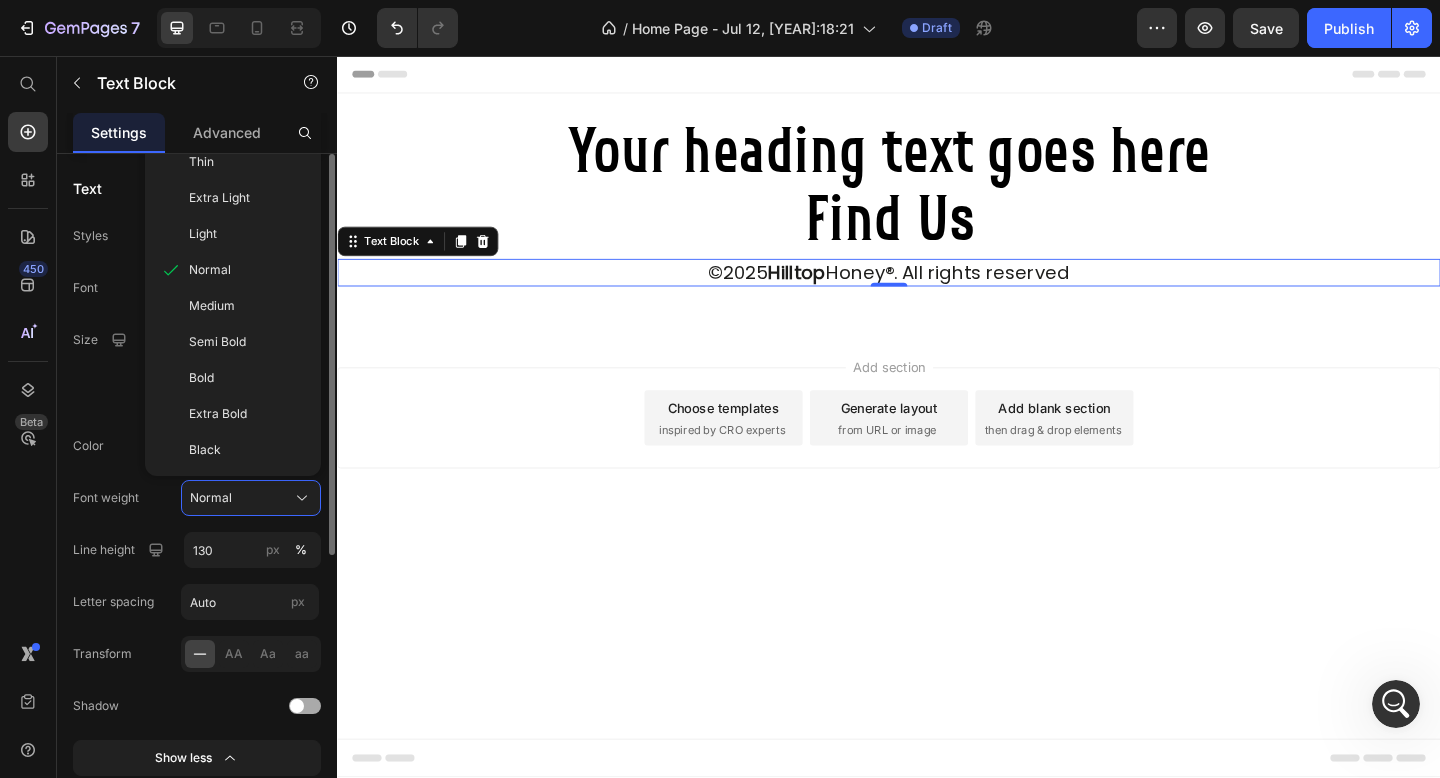 type 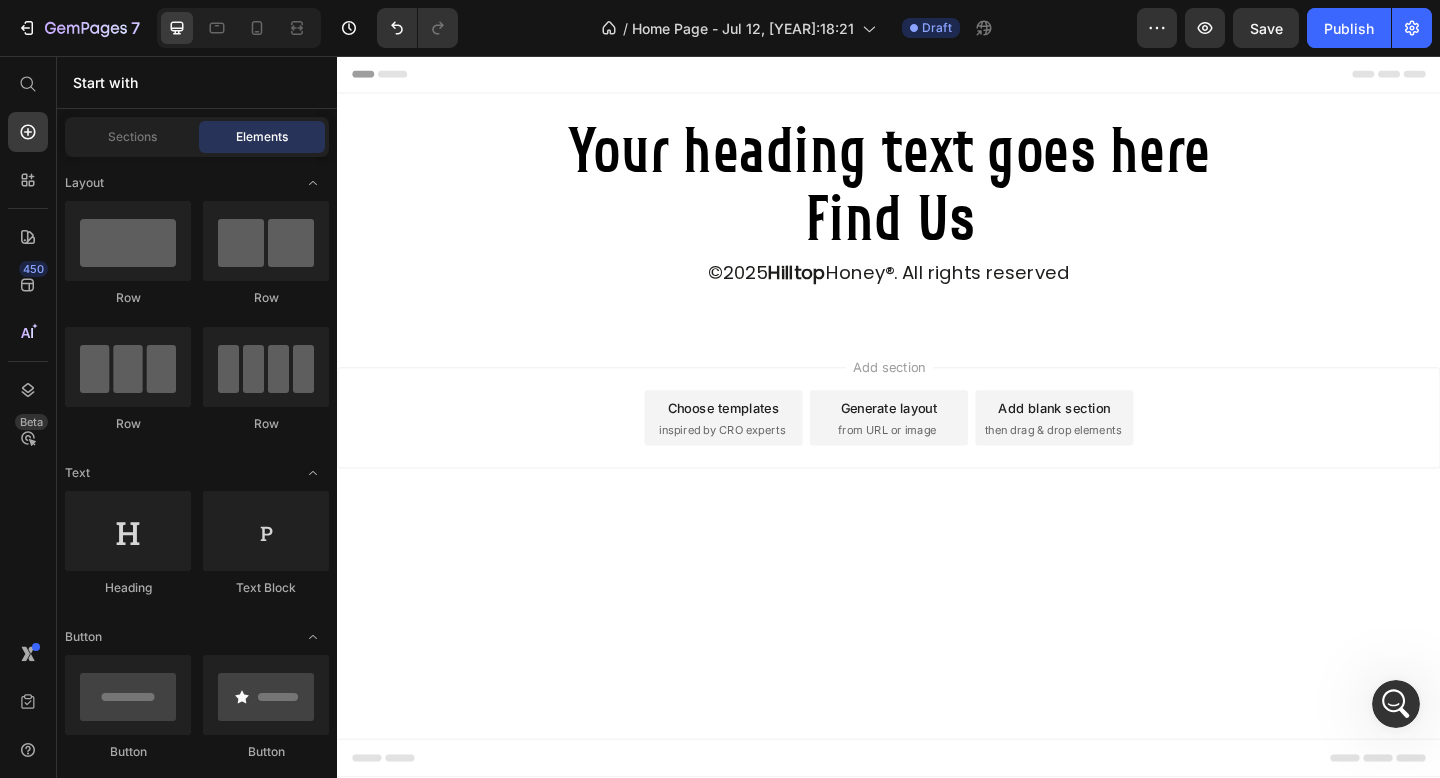 click on "Header Your heading text goes here Heading Find Us Heading ©2025 [COMPANY]®. All rights reserved Text Block Row Section 1 Root Start with Sections from sidebar Add sections Add elements Start with Generating from URL or image Add section Choose templates inspired by CRO experts Generate layout from URL or image Add blank section then drag & drop elements Footer" at bounding box center [937, 448] 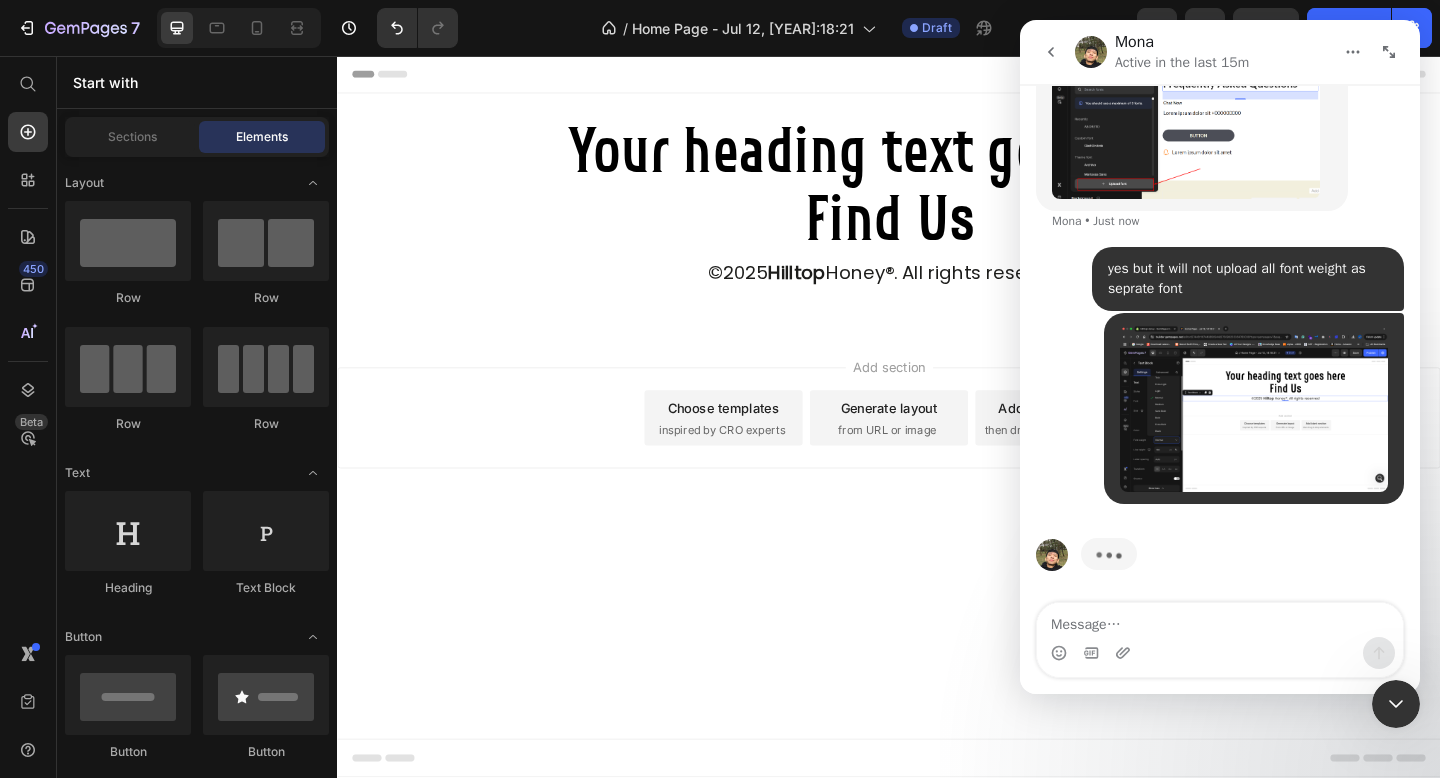 scroll, scrollTop: 1051, scrollLeft: 0, axis: vertical 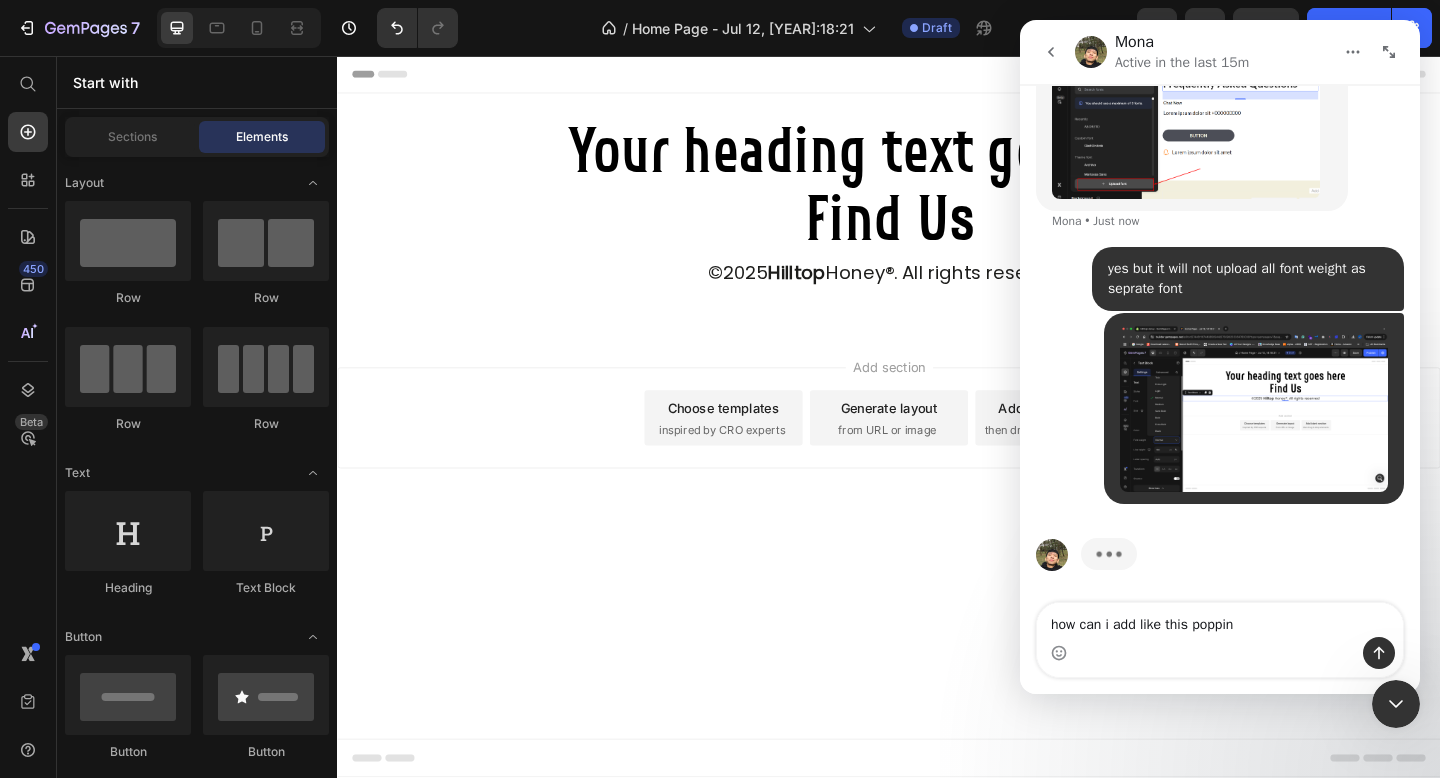 type on "how can i add like this poppins" 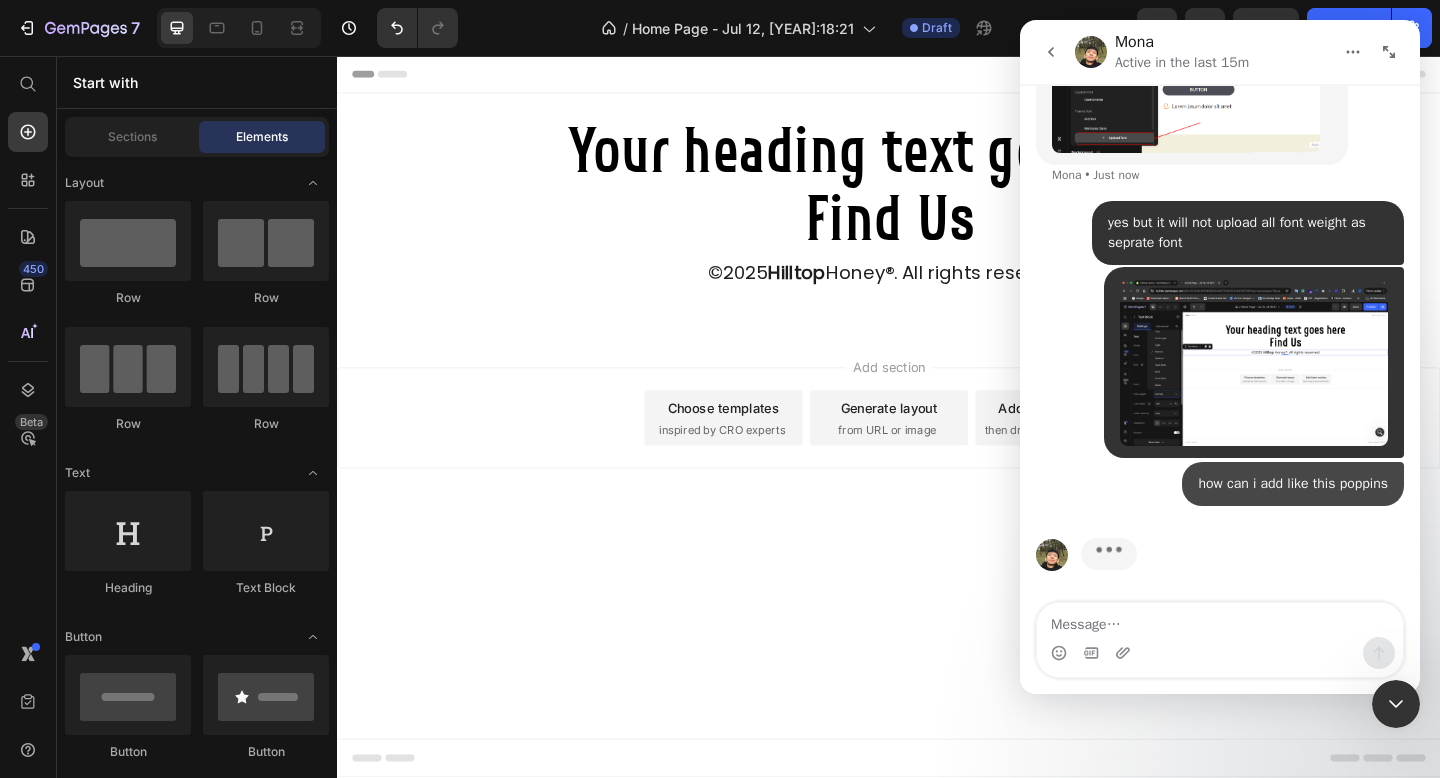 scroll, scrollTop: 1097, scrollLeft: 0, axis: vertical 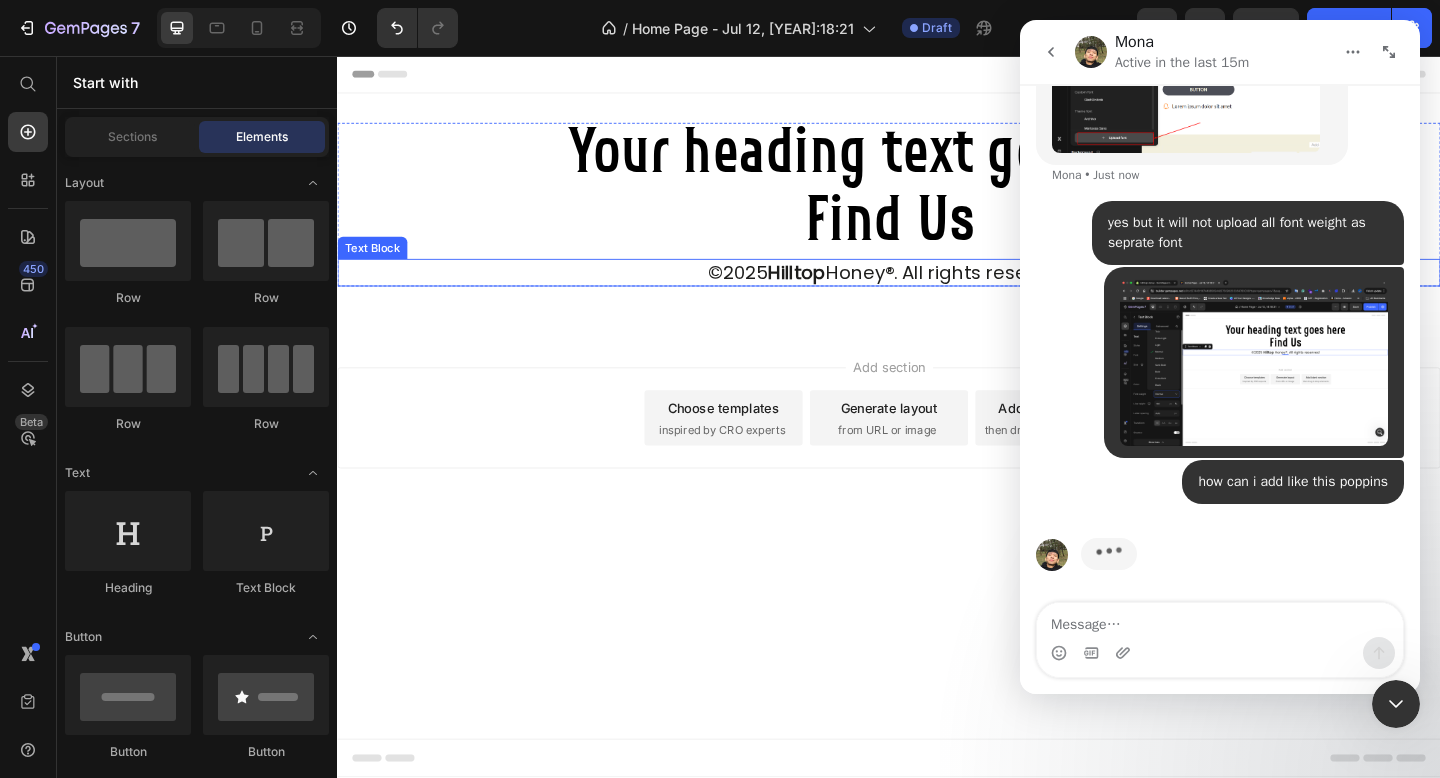 click on "©2025 [COMPANY]®. All rights reserved" at bounding box center [937, 292] 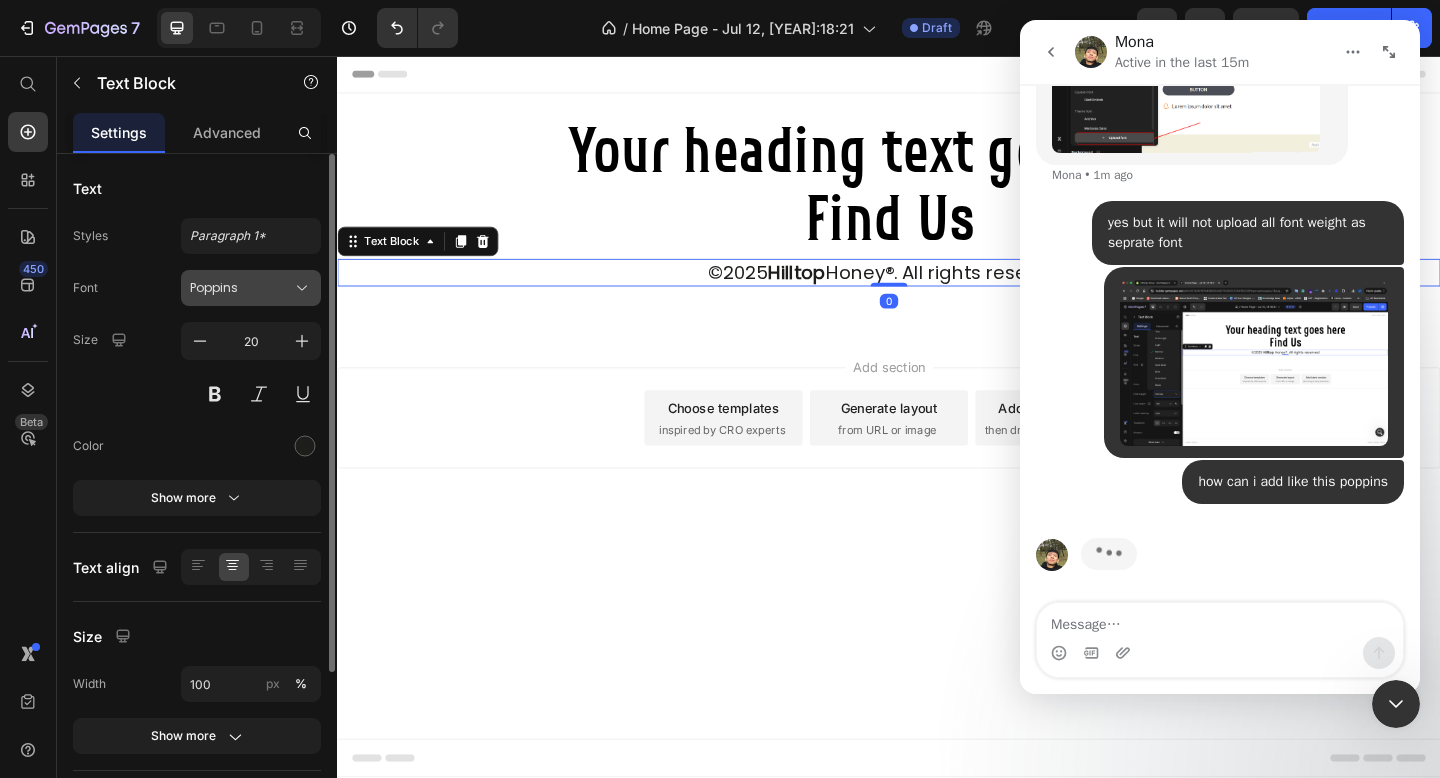 click on "Poppins" at bounding box center (241, 288) 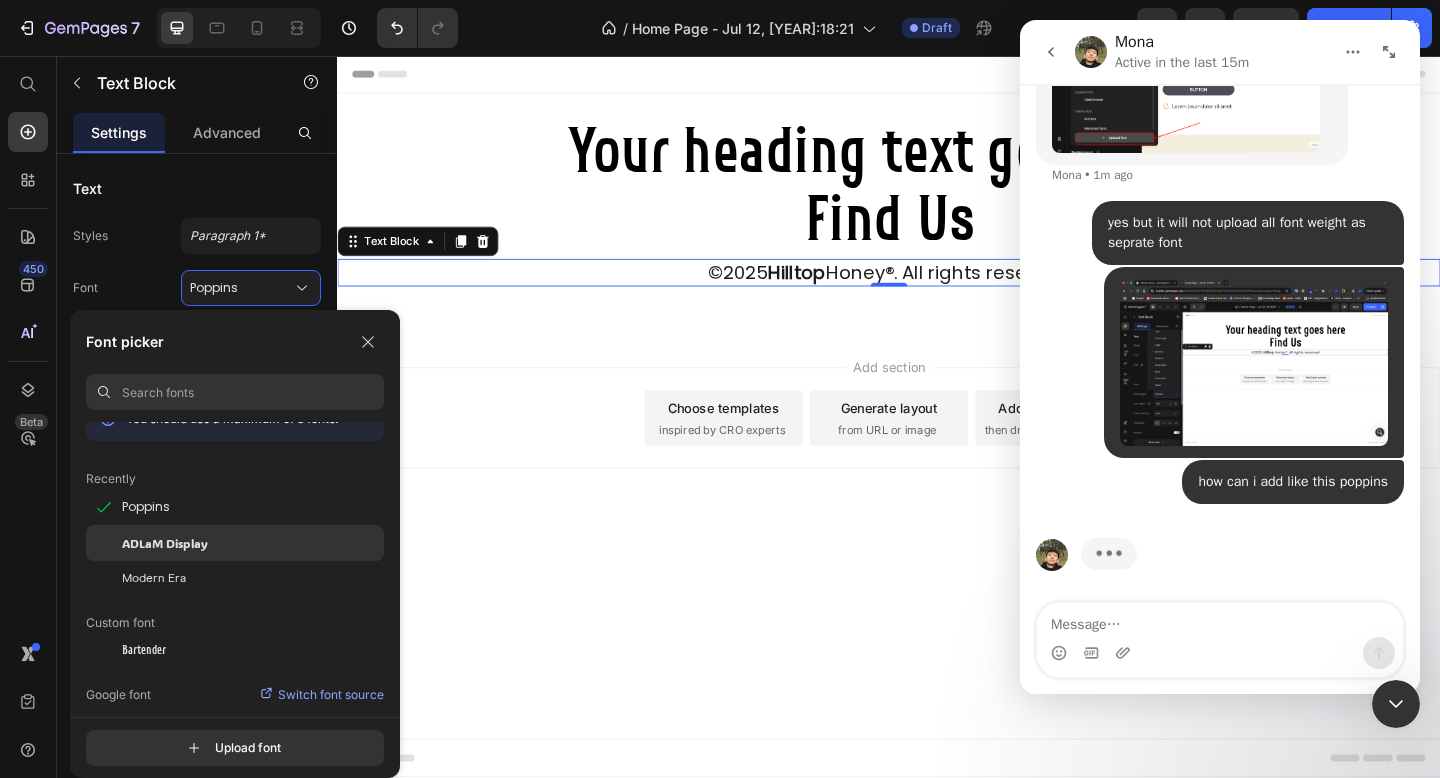 scroll, scrollTop: 51, scrollLeft: 0, axis: vertical 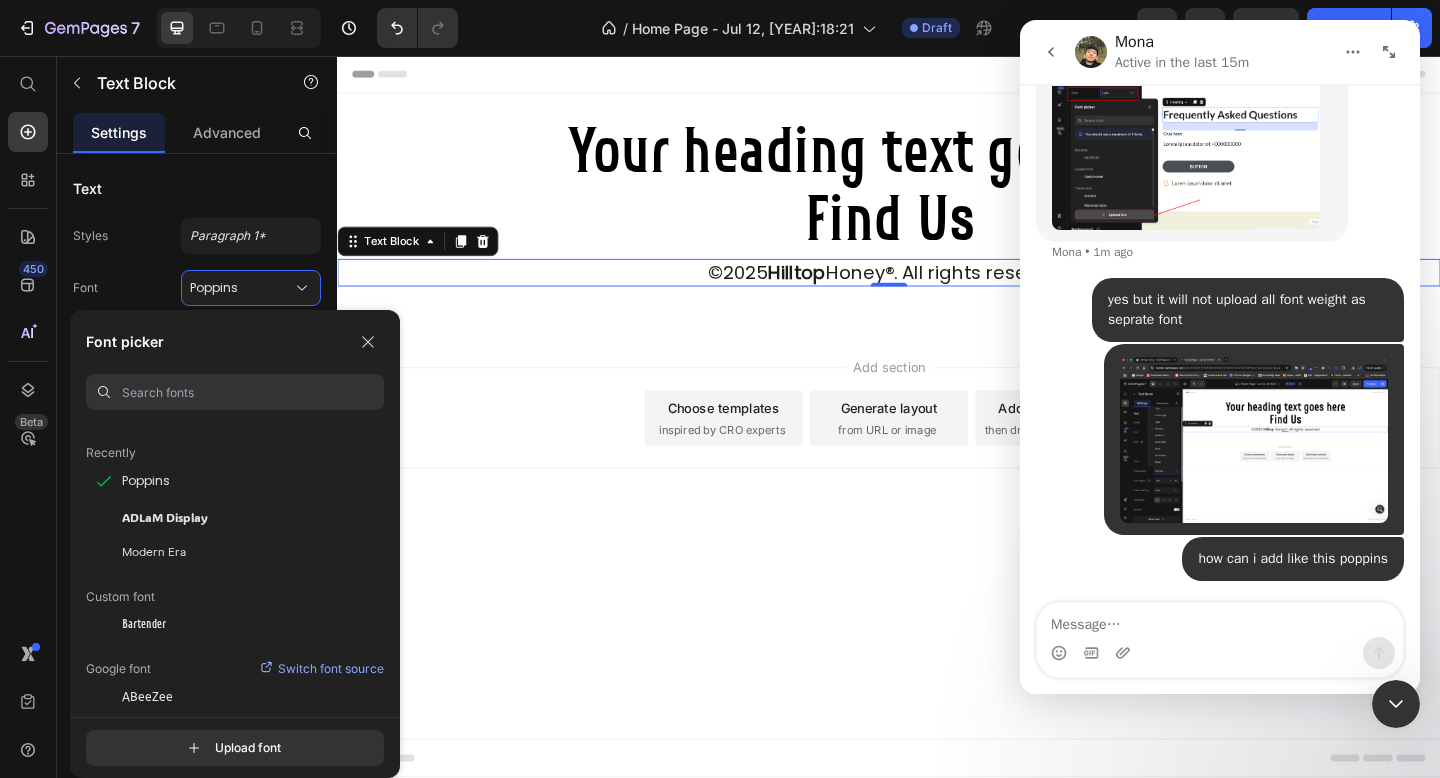click on "Custom font" 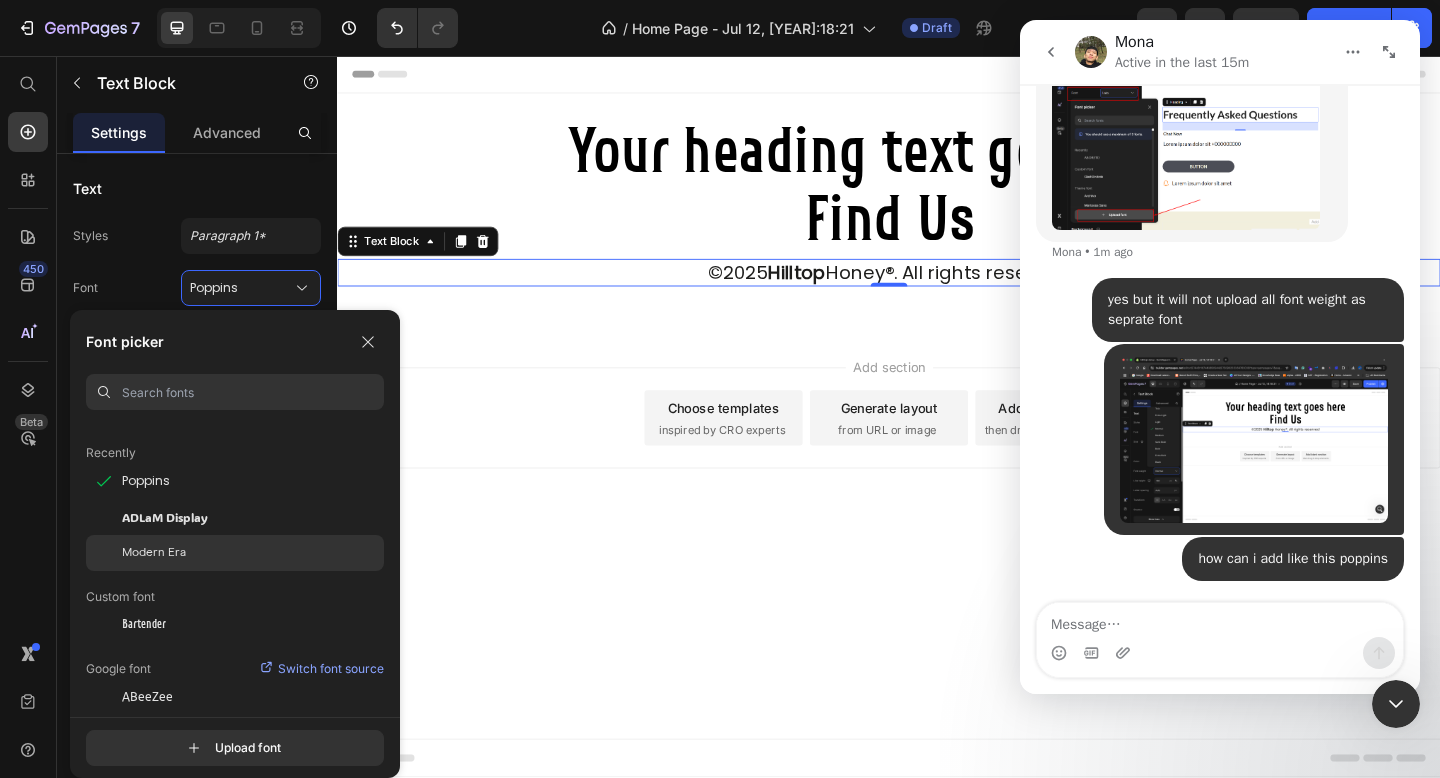 click on "Modern Era" 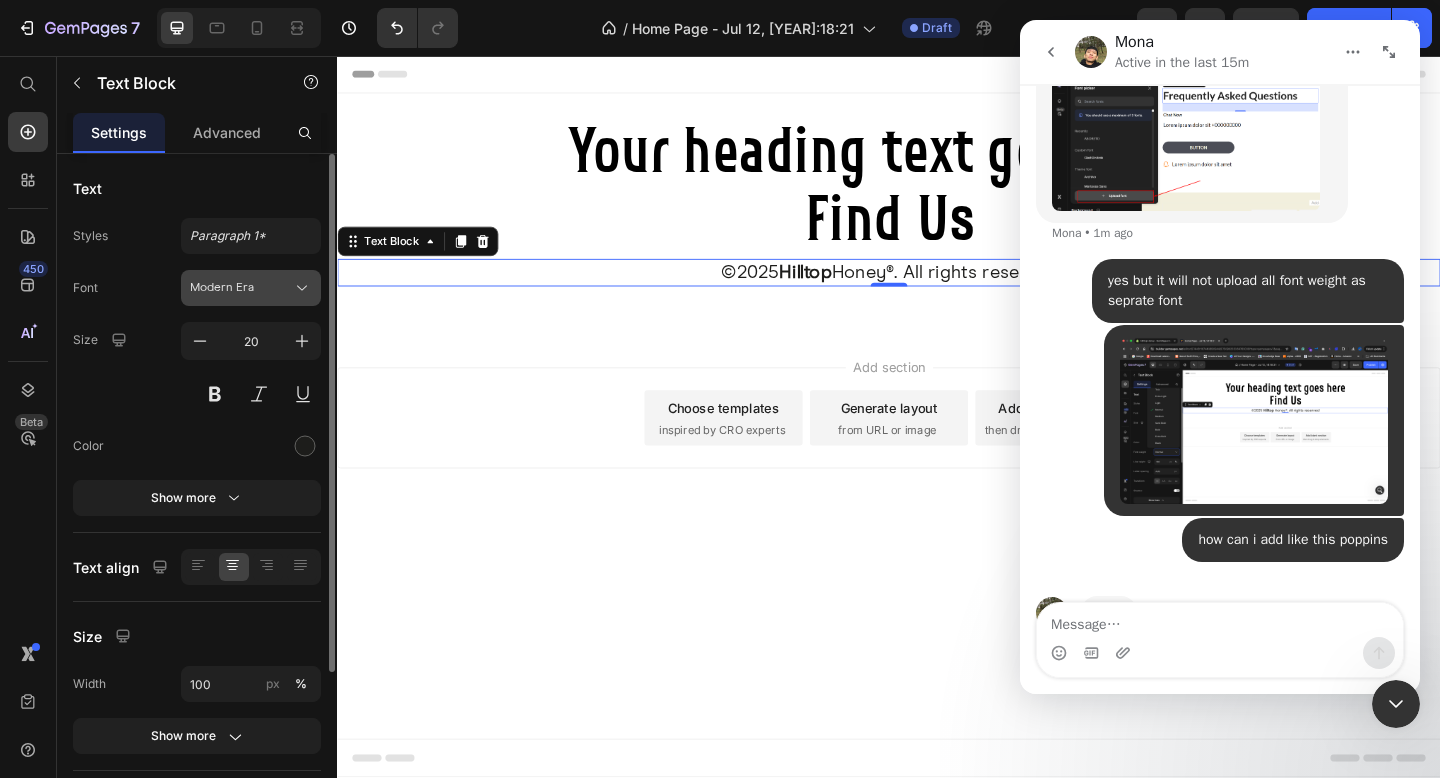scroll, scrollTop: 1097, scrollLeft: 0, axis: vertical 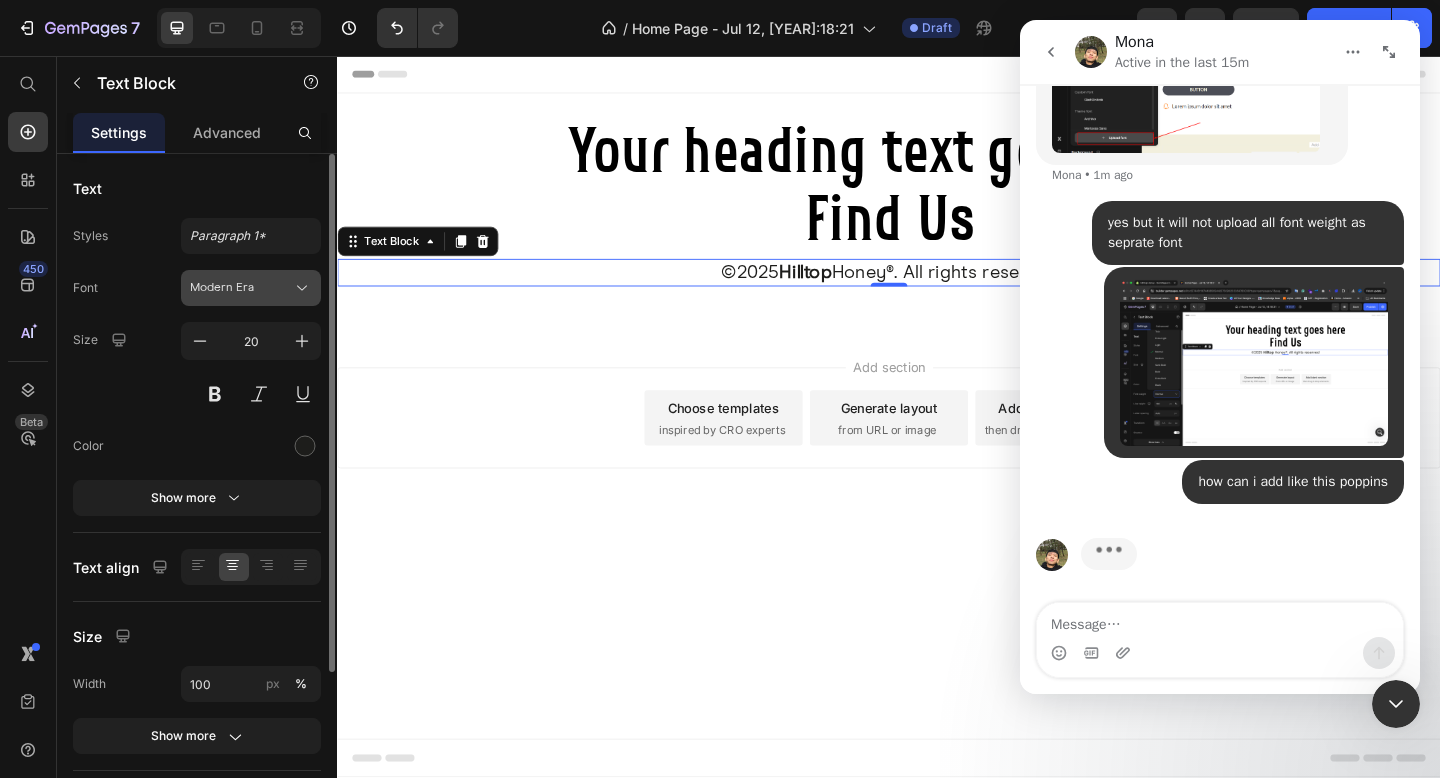 click on "Modern Era" at bounding box center (241, 288) 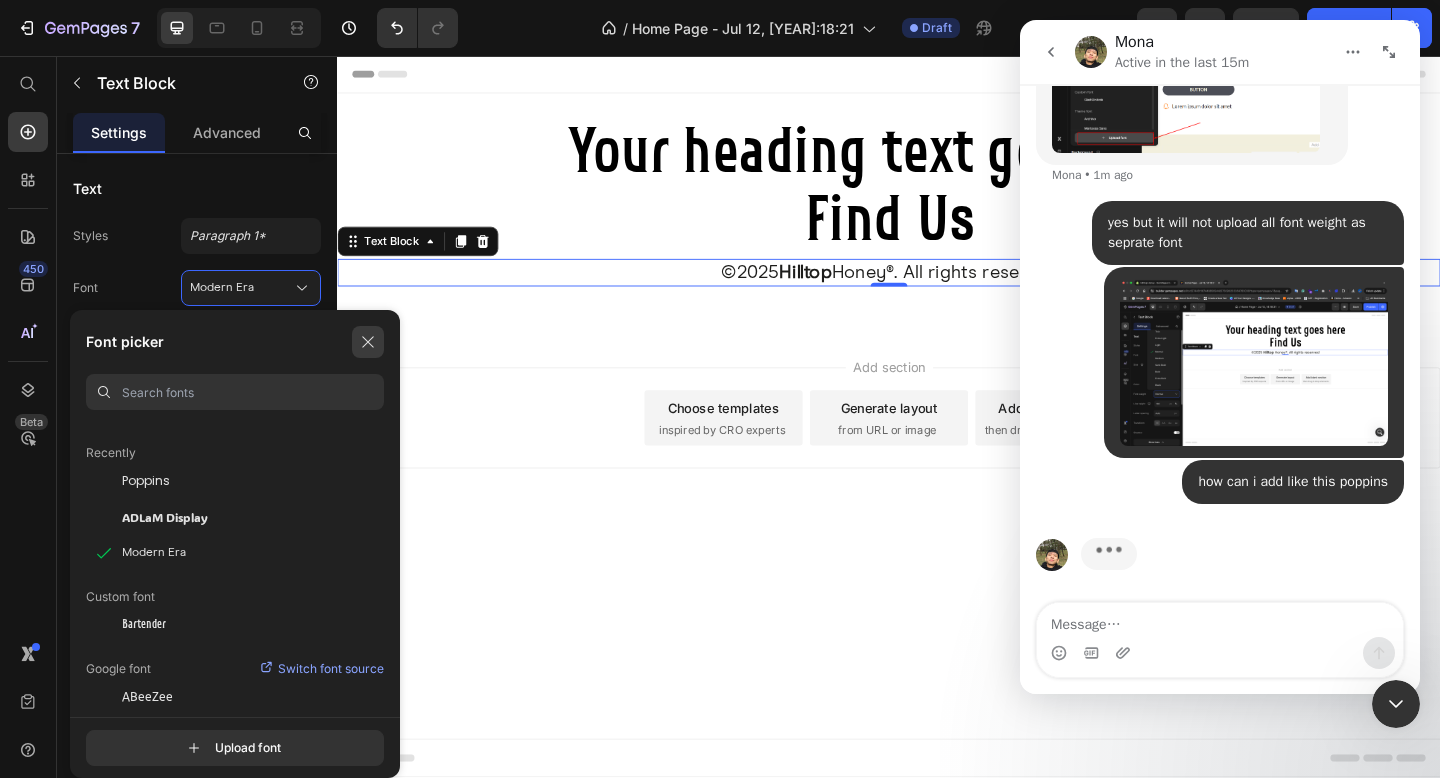 click 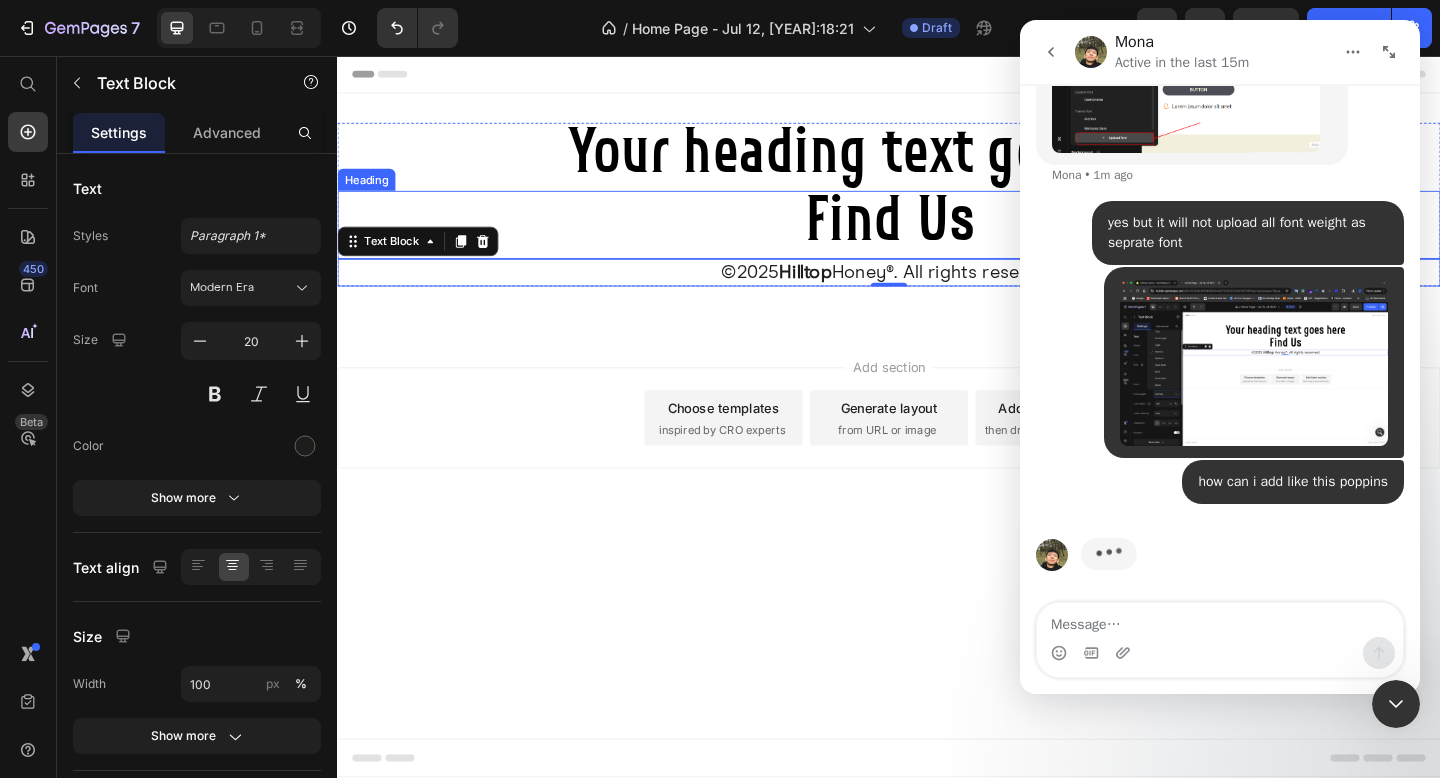 click on "Your heading text goes here" at bounding box center [937, 166] 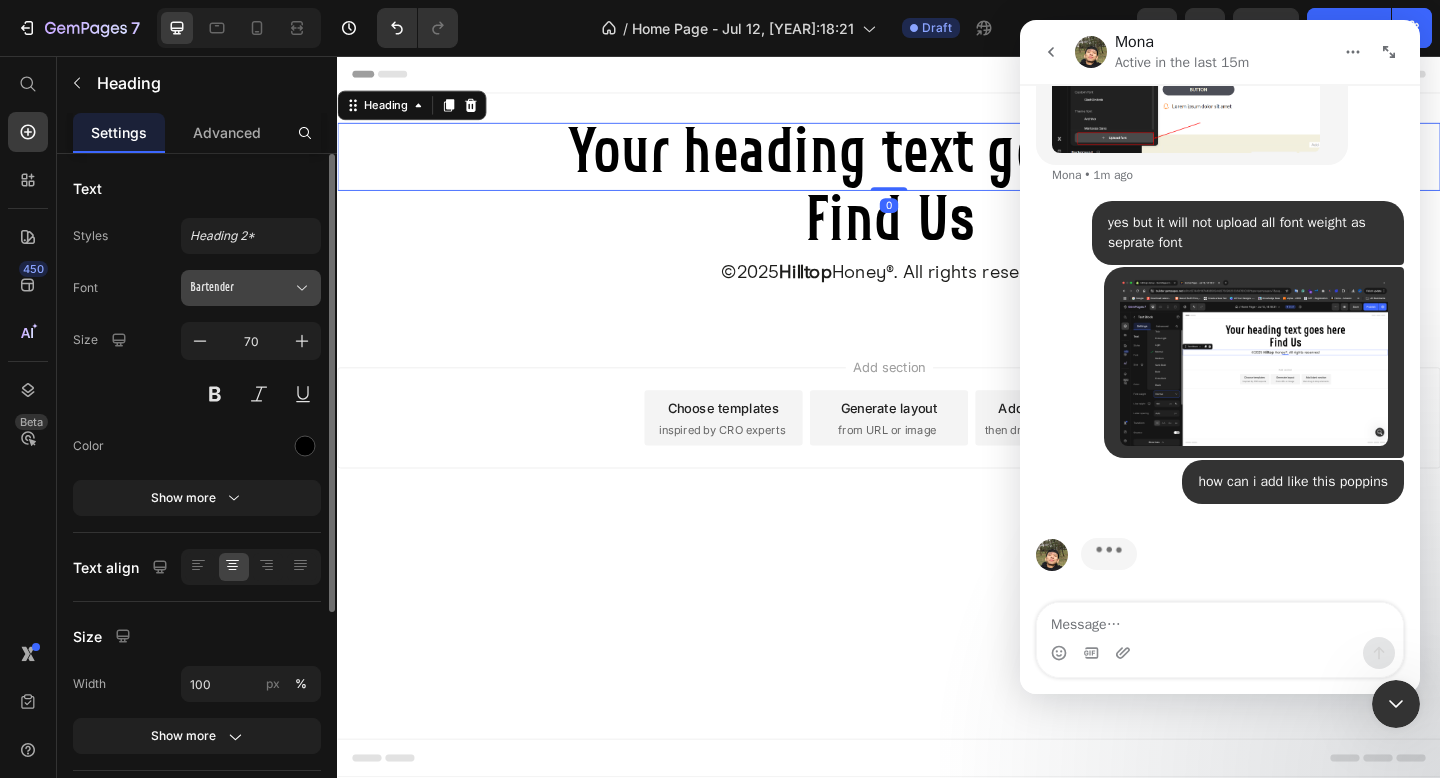 click on "Bartender" at bounding box center (251, 288) 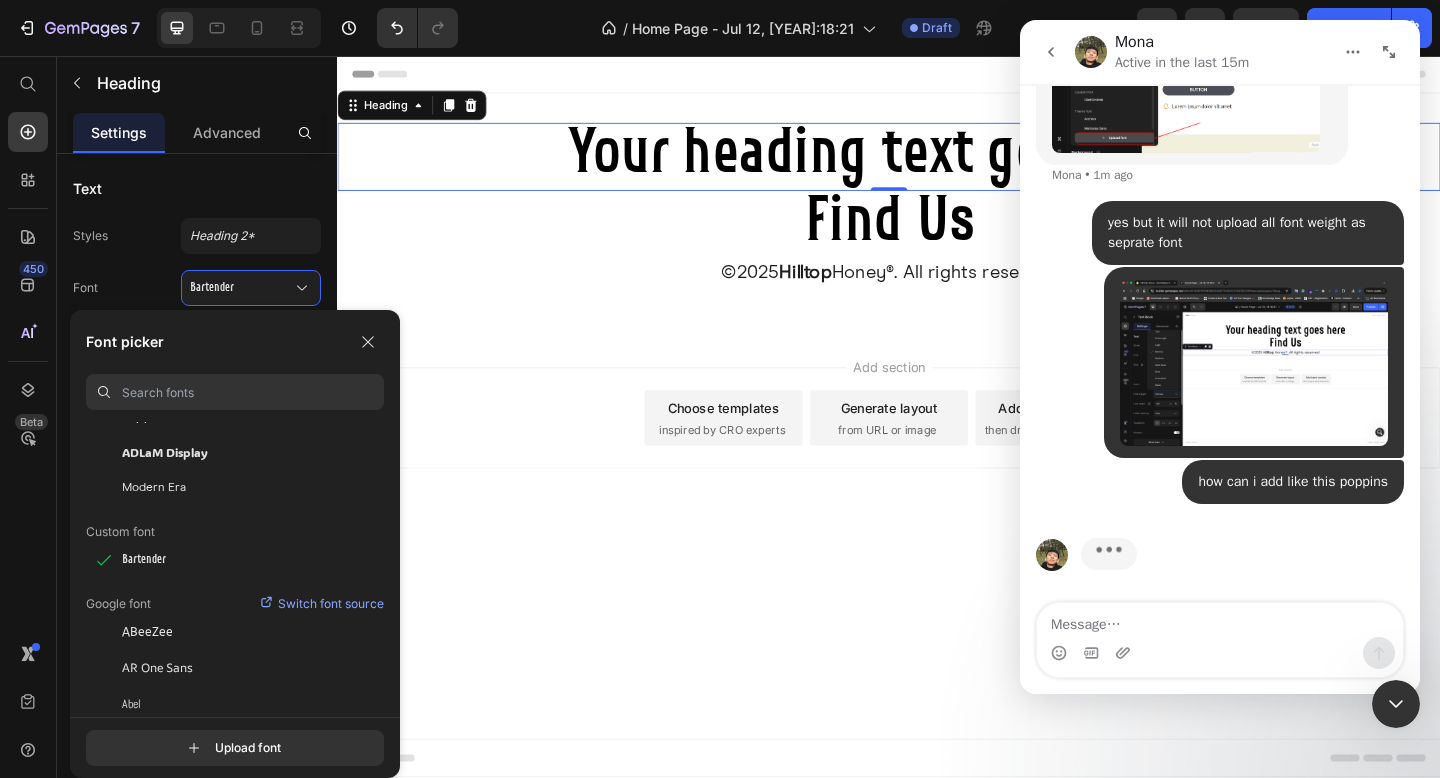 scroll, scrollTop: 143, scrollLeft: 0, axis: vertical 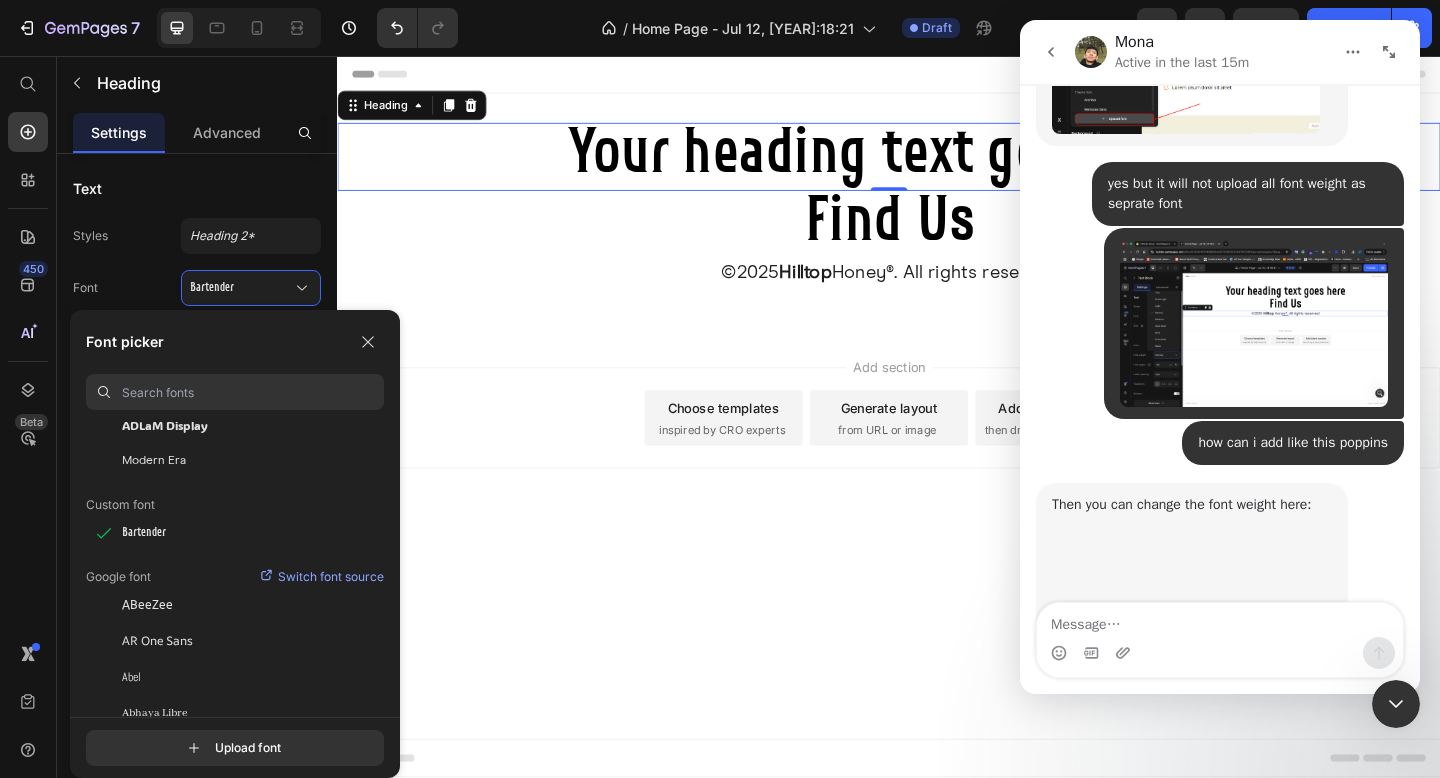 click on "Add section Choose templates inspired by CRO experts Generate layout from URL or image Add blank section then drag & drop elements" at bounding box center [937, 478] 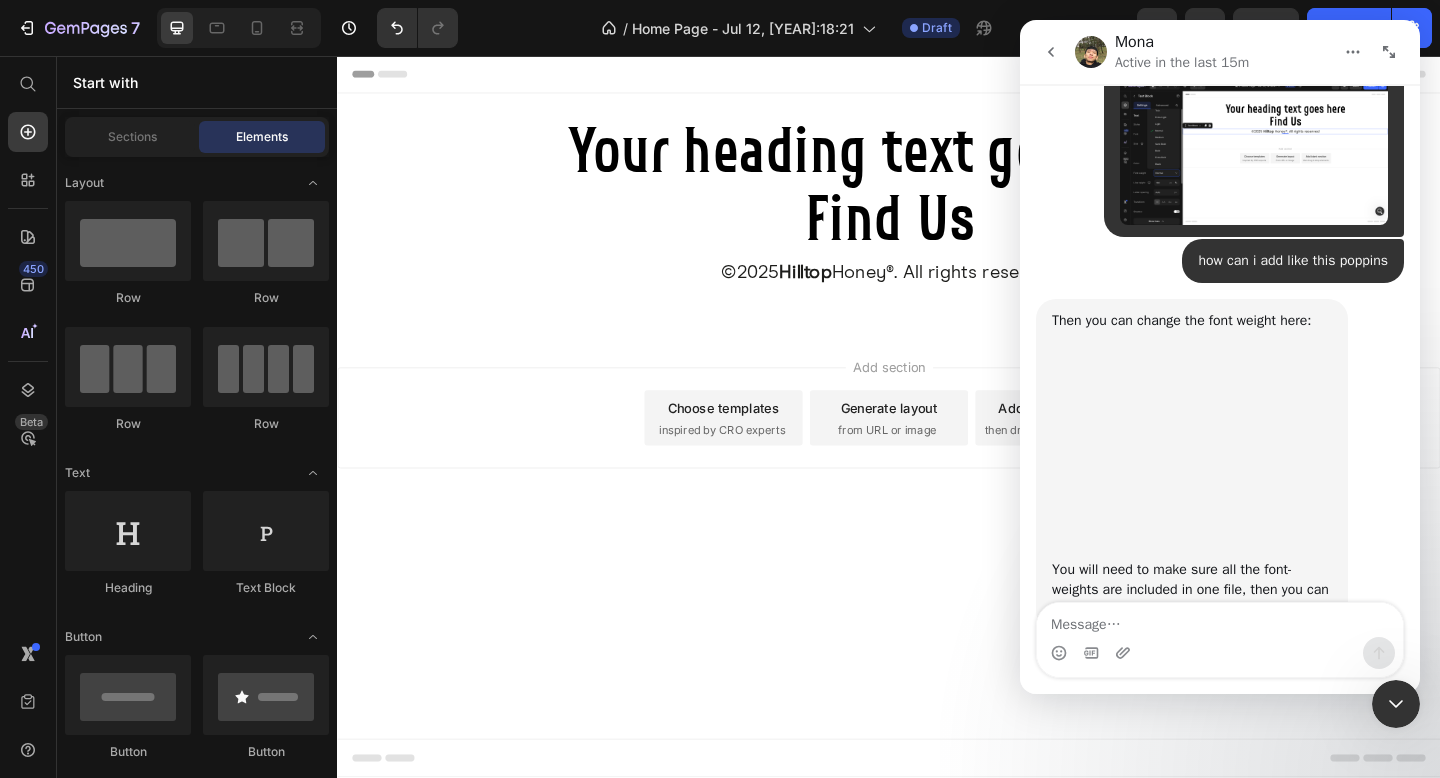 scroll, scrollTop: 1369, scrollLeft: 0, axis: vertical 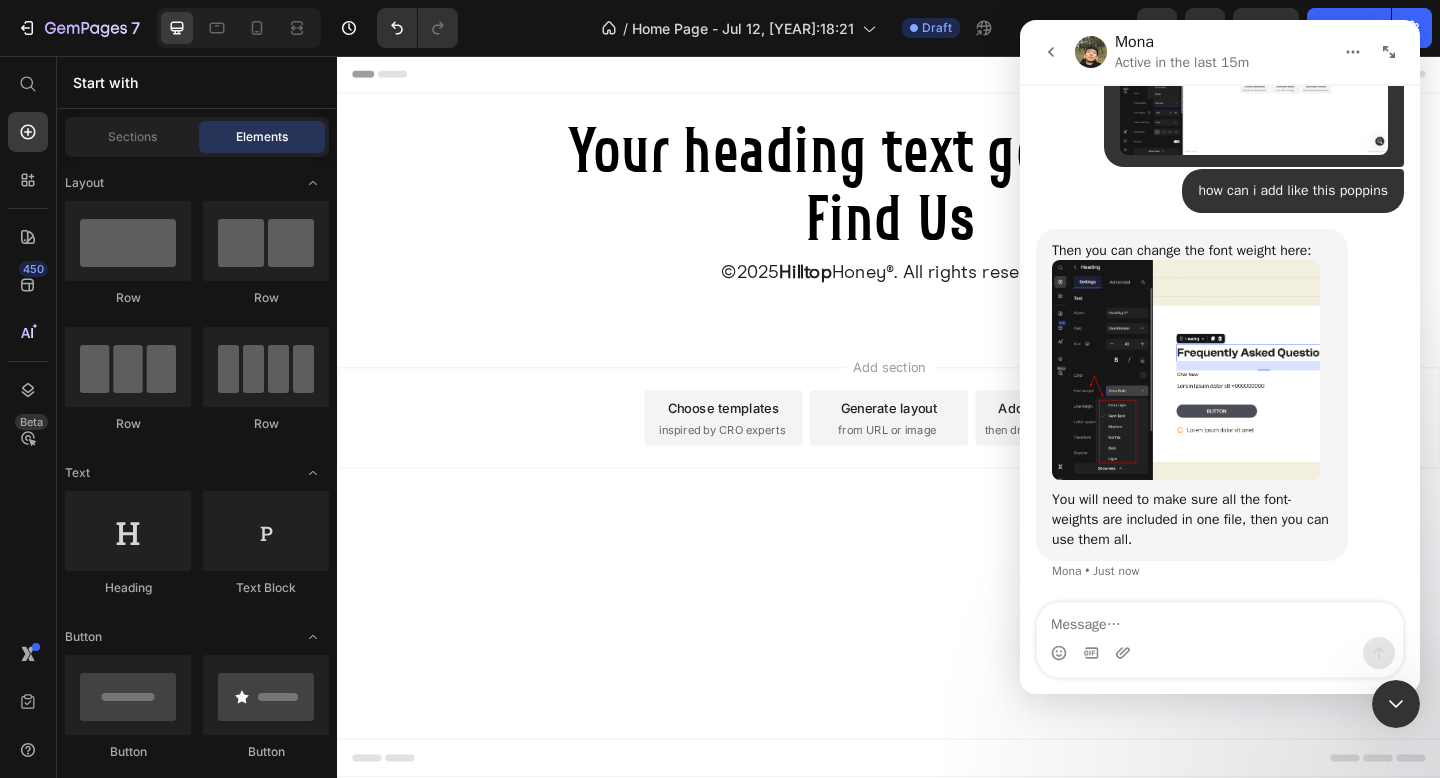 click at bounding box center [1186, 370] 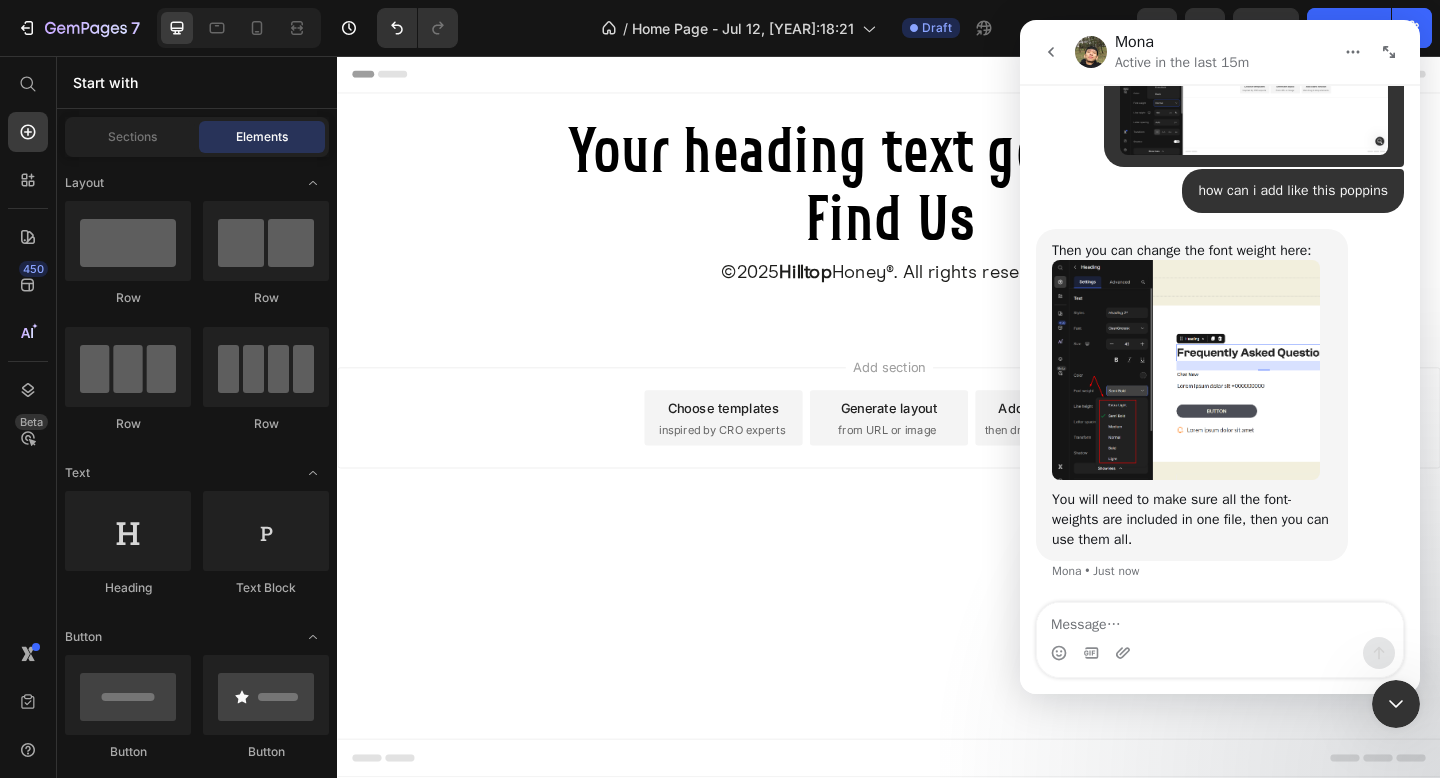 scroll, scrollTop: 0, scrollLeft: 0, axis: both 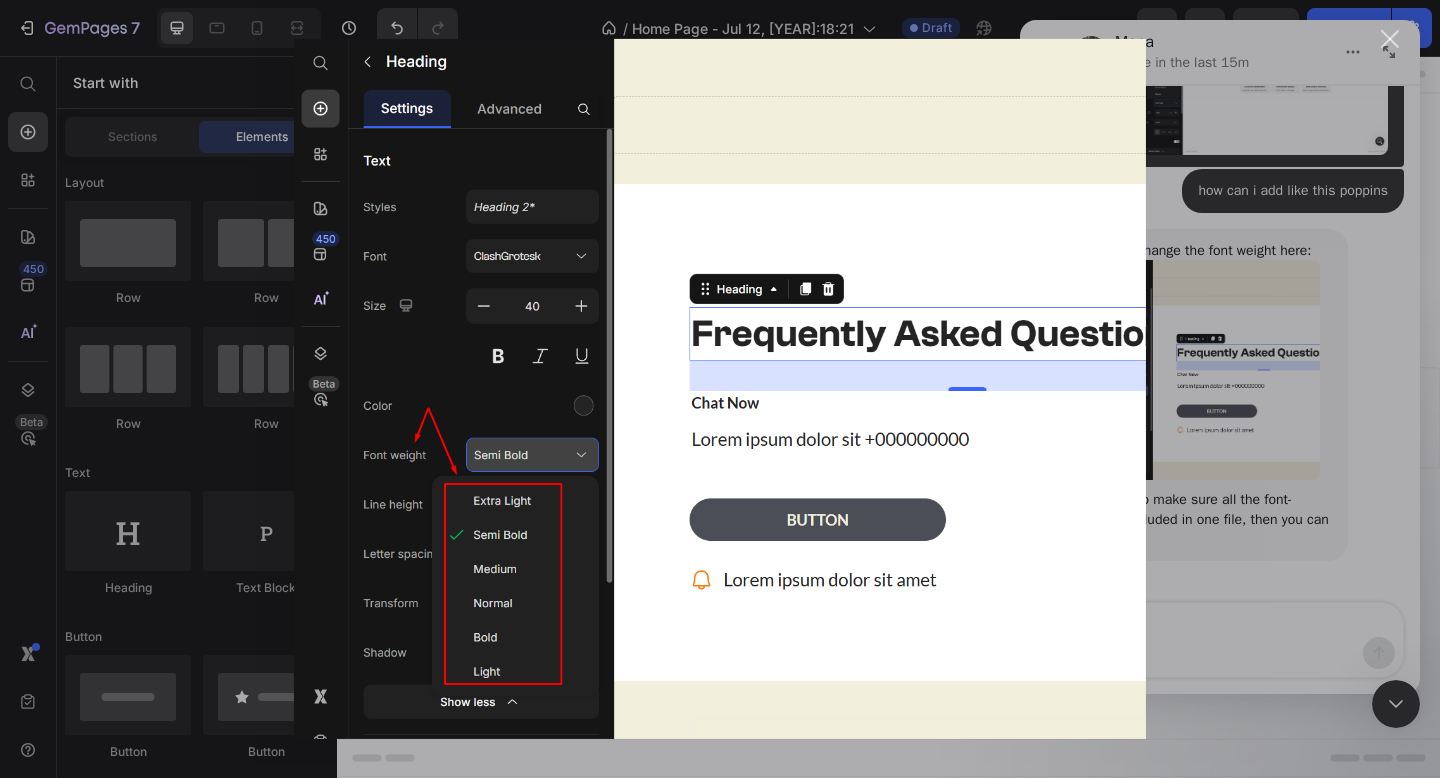 click at bounding box center (720, 389) 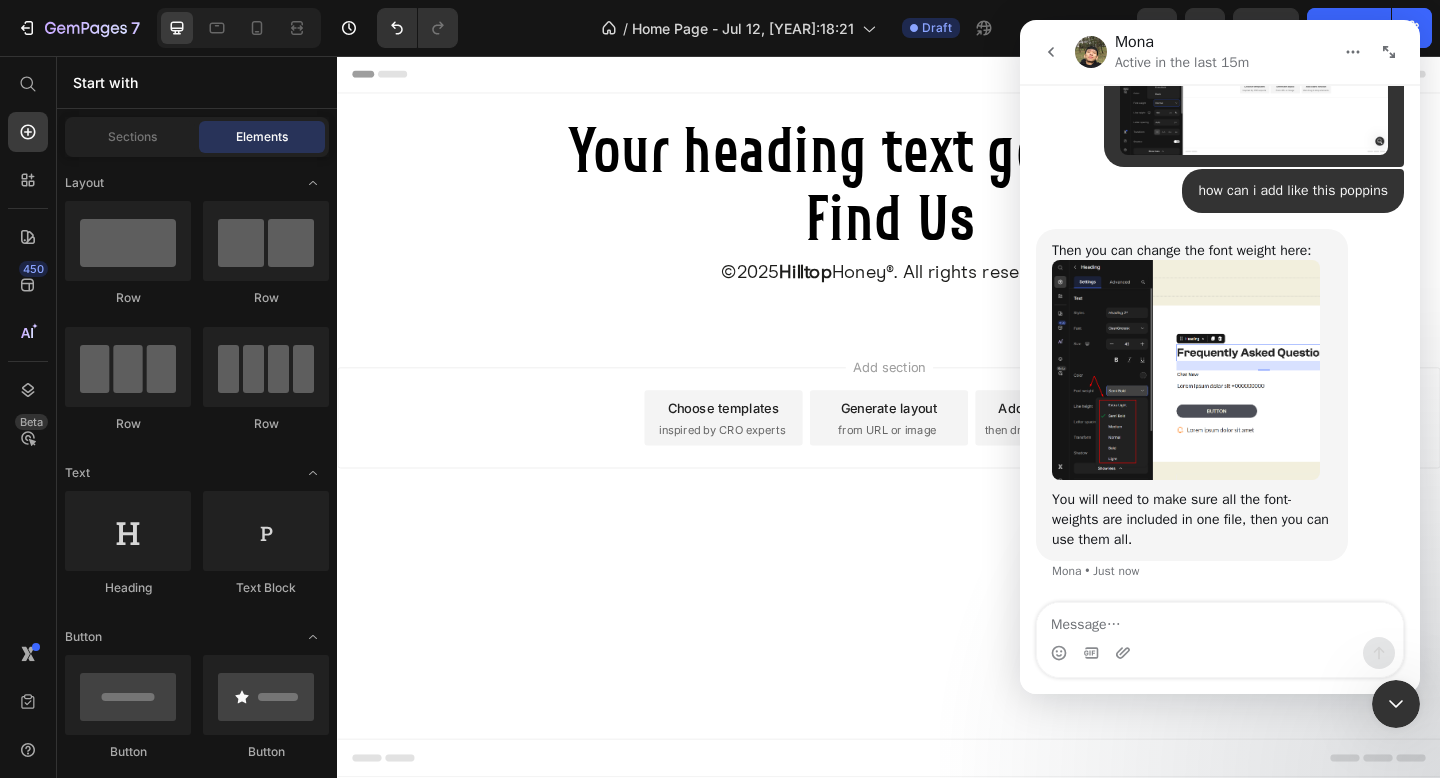 click at bounding box center [1220, 653] 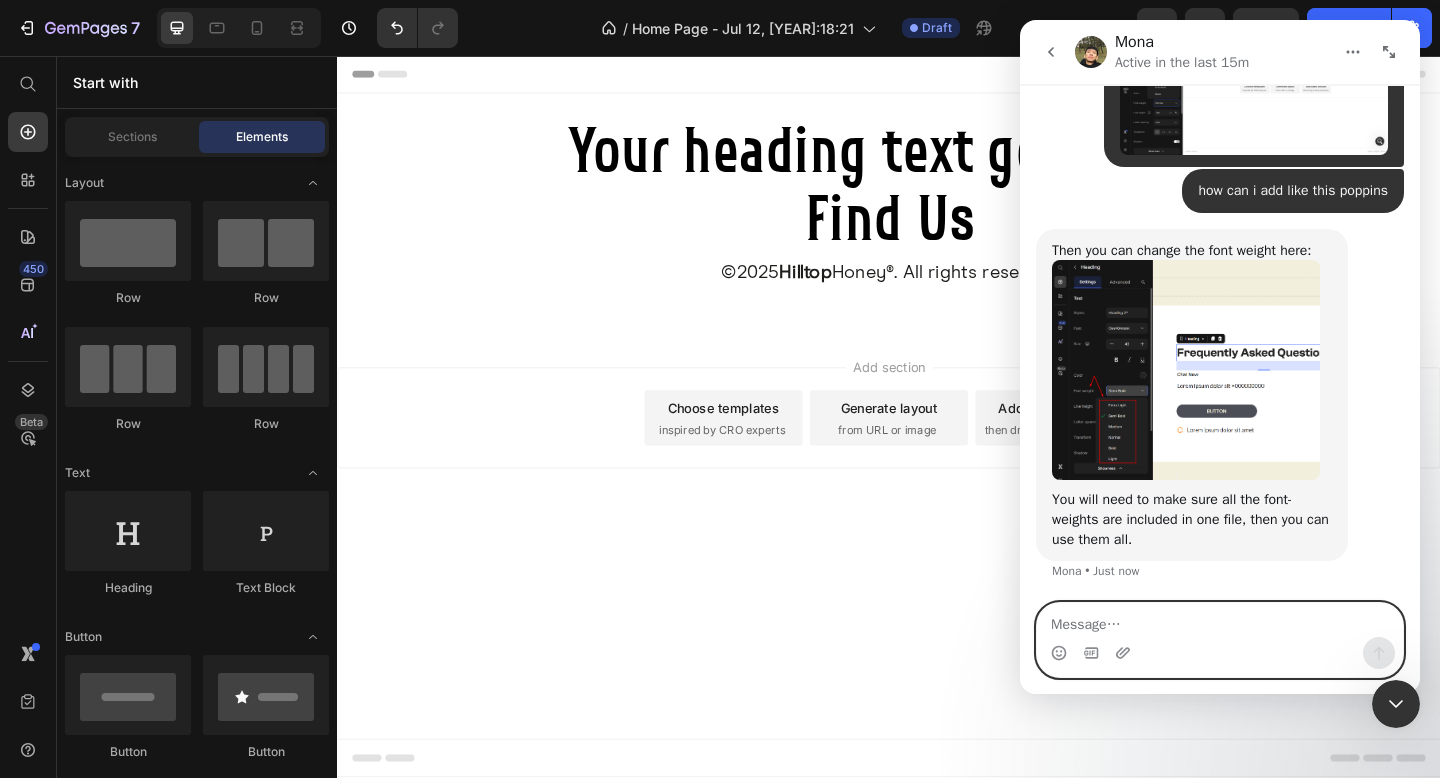 click at bounding box center [1220, 620] 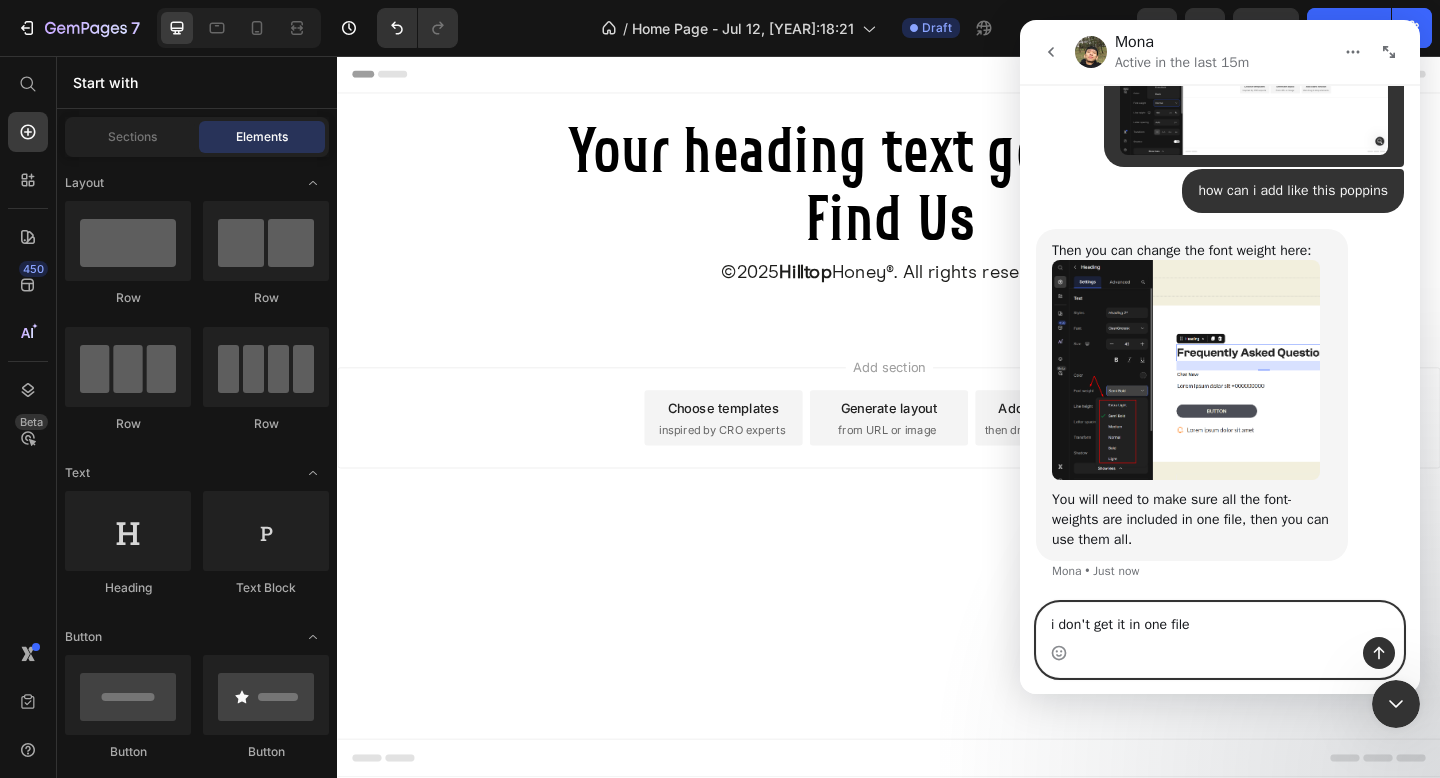 type on "i don't get it in one file" 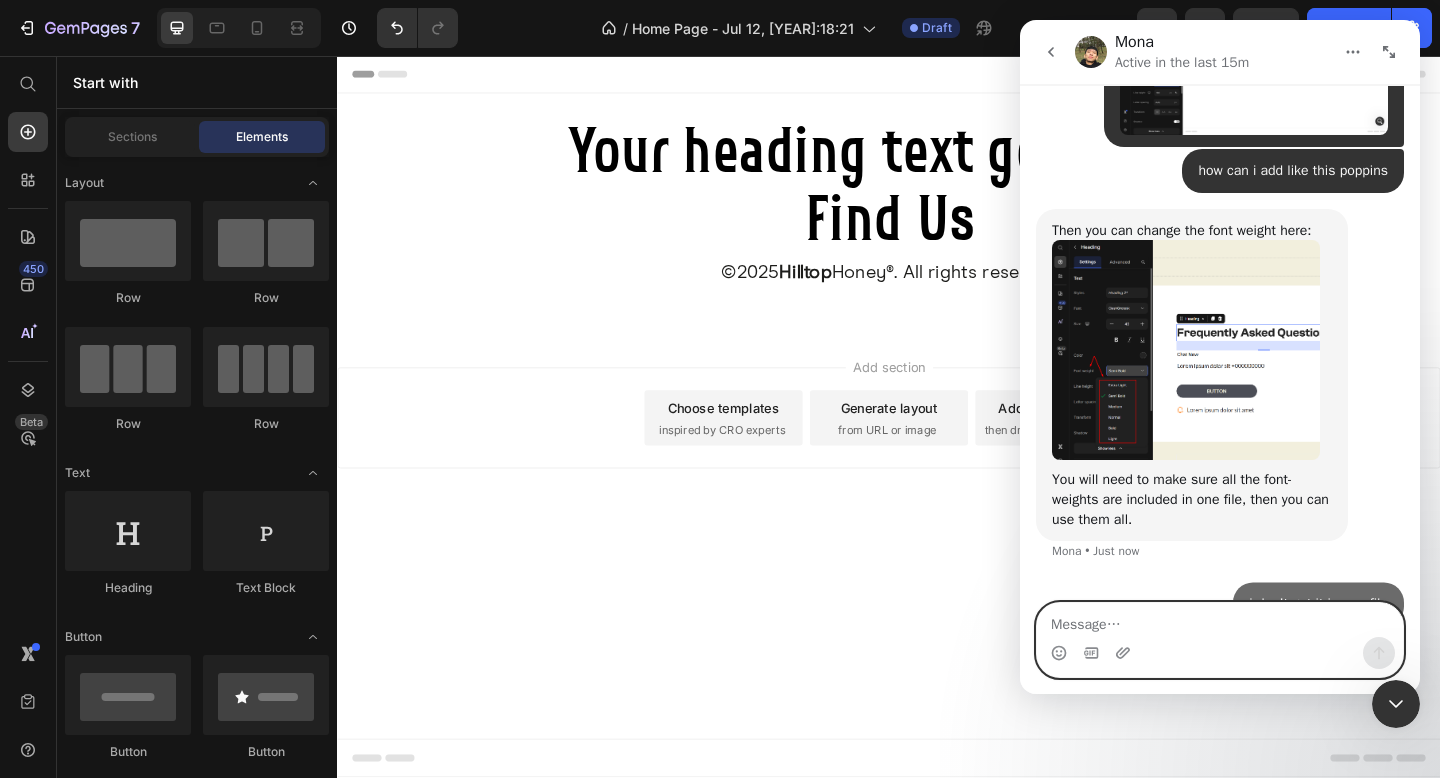scroll, scrollTop: 1428, scrollLeft: 0, axis: vertical 